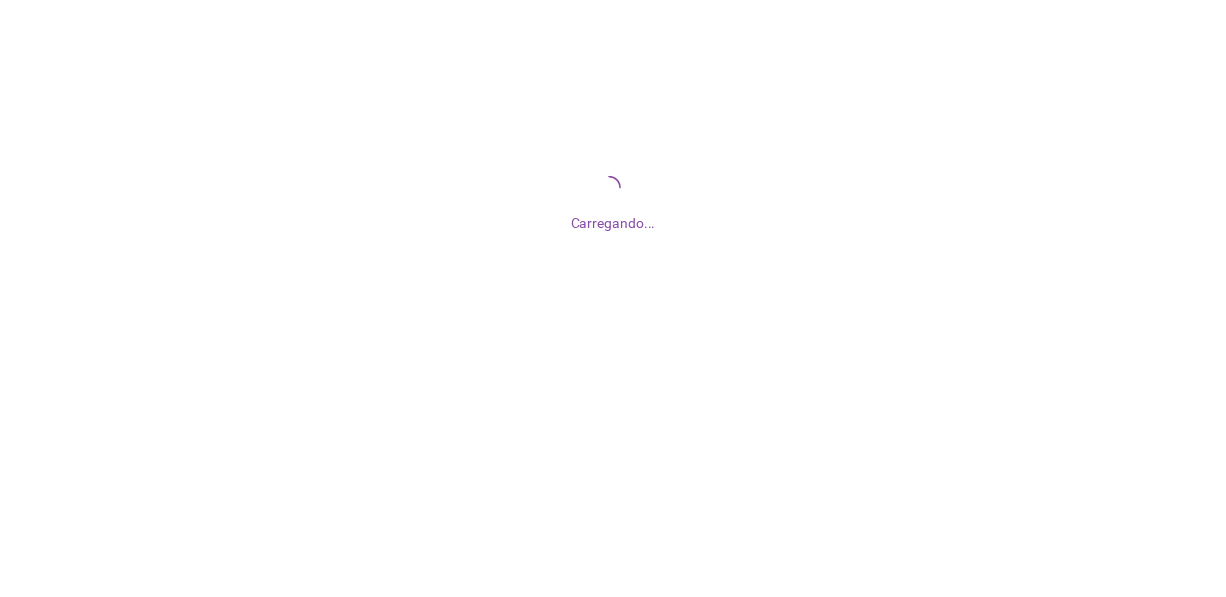 scroll, scrollTop: 0, scrollLeft: 0, axis: both 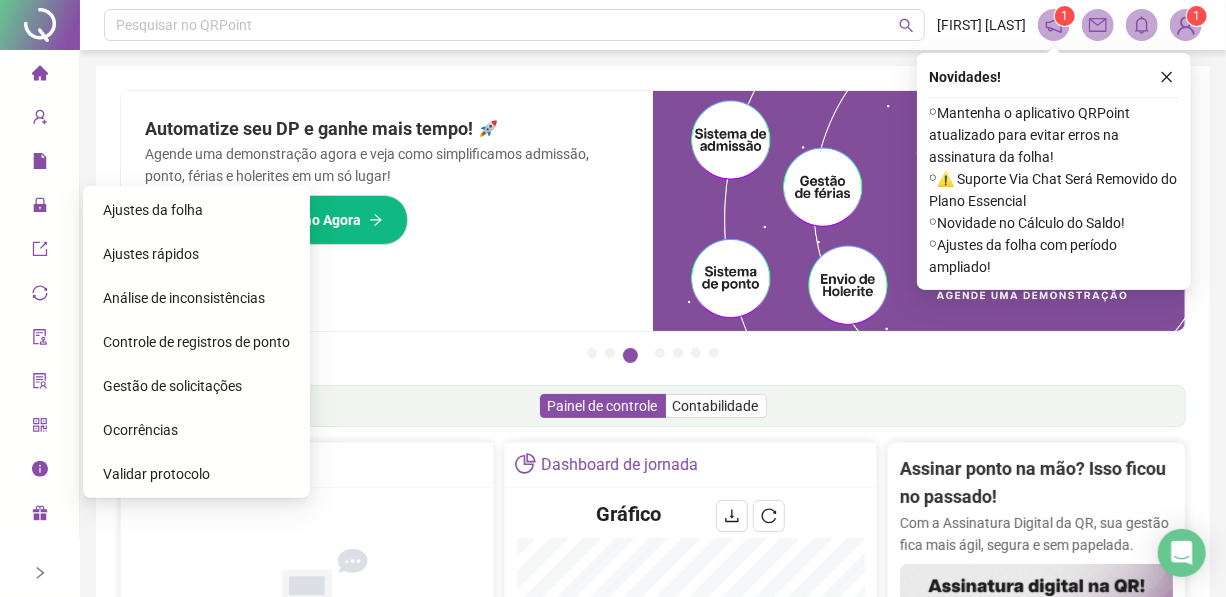 click on "Ajustes da folha" at bounding box center [153, 210] 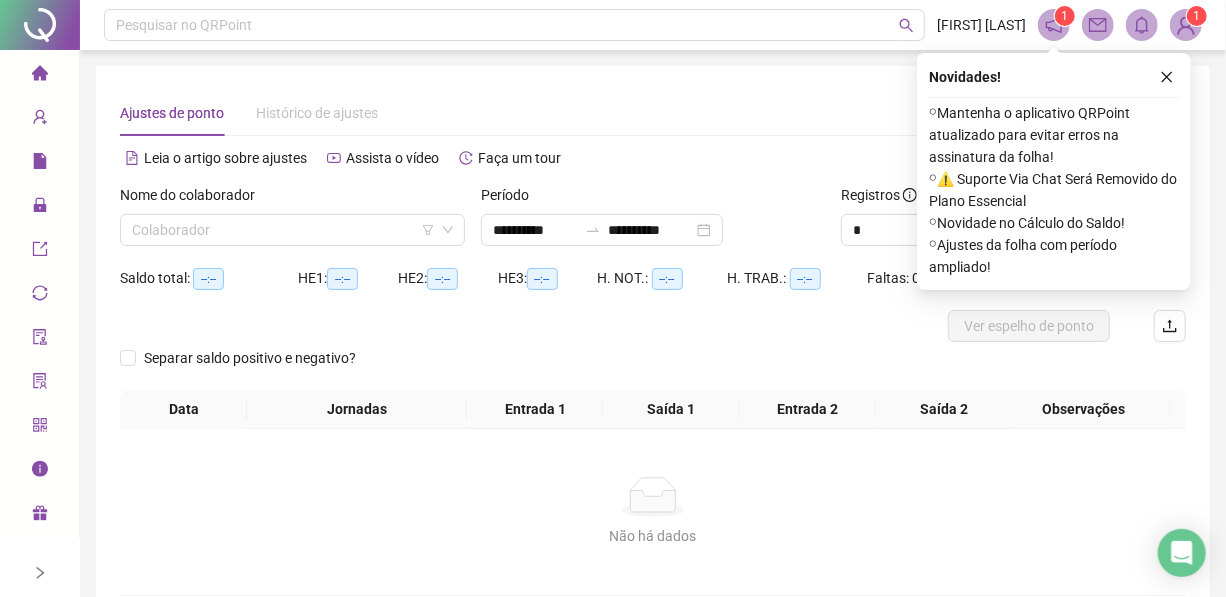 click on "Nome do colaborador" at bounding box center [194, 195] 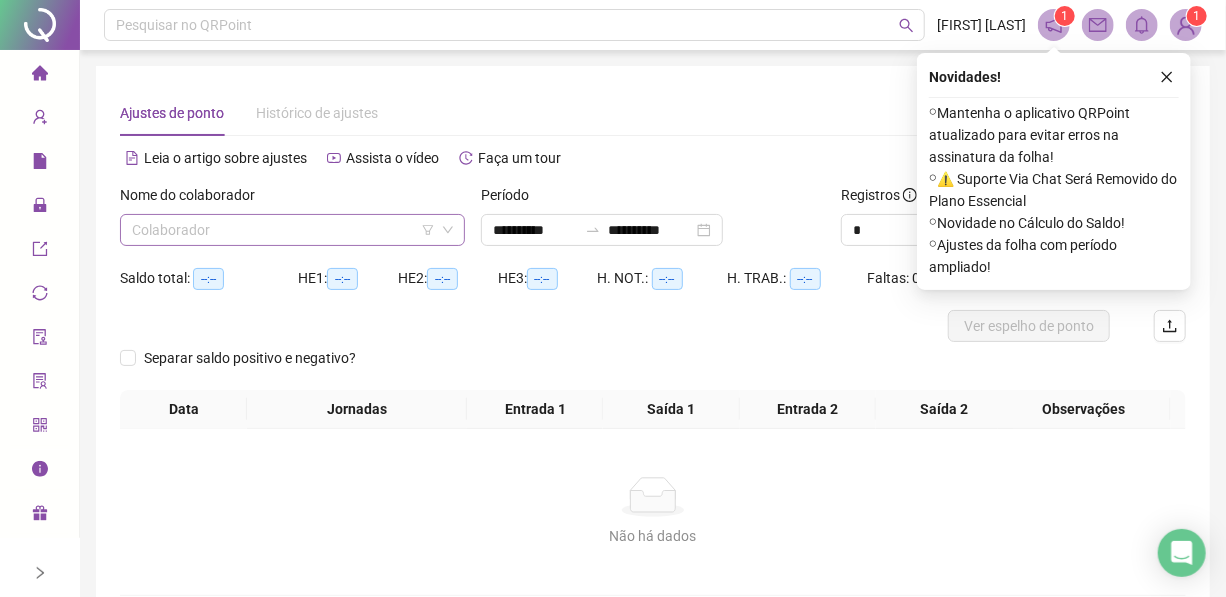 click at bounding box center (283, 230) 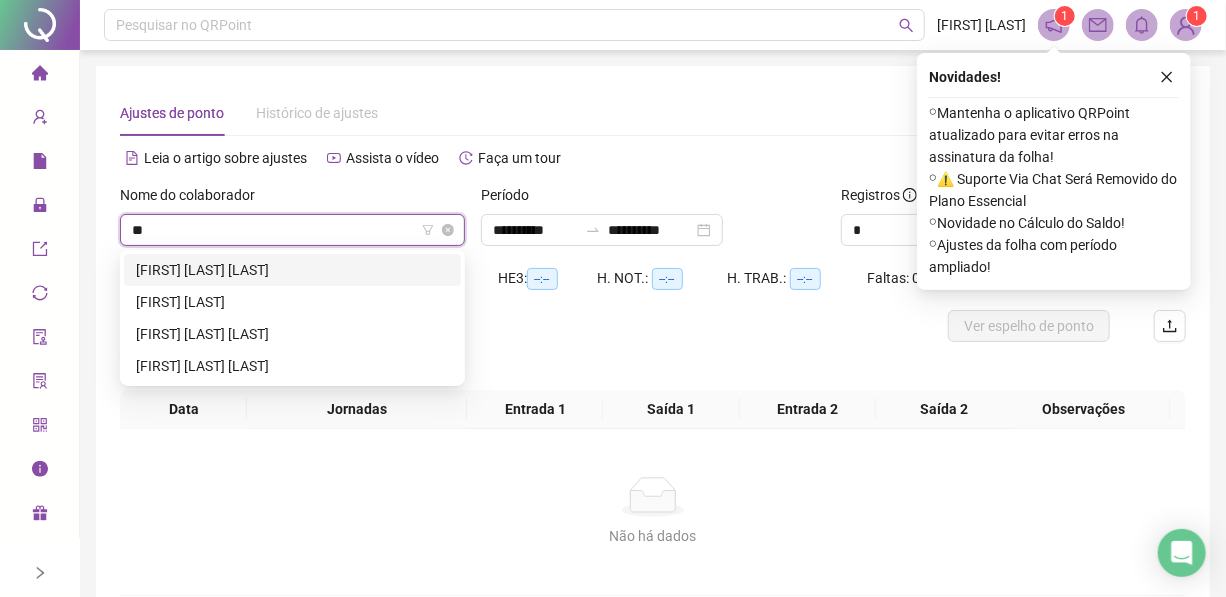 type on "***" 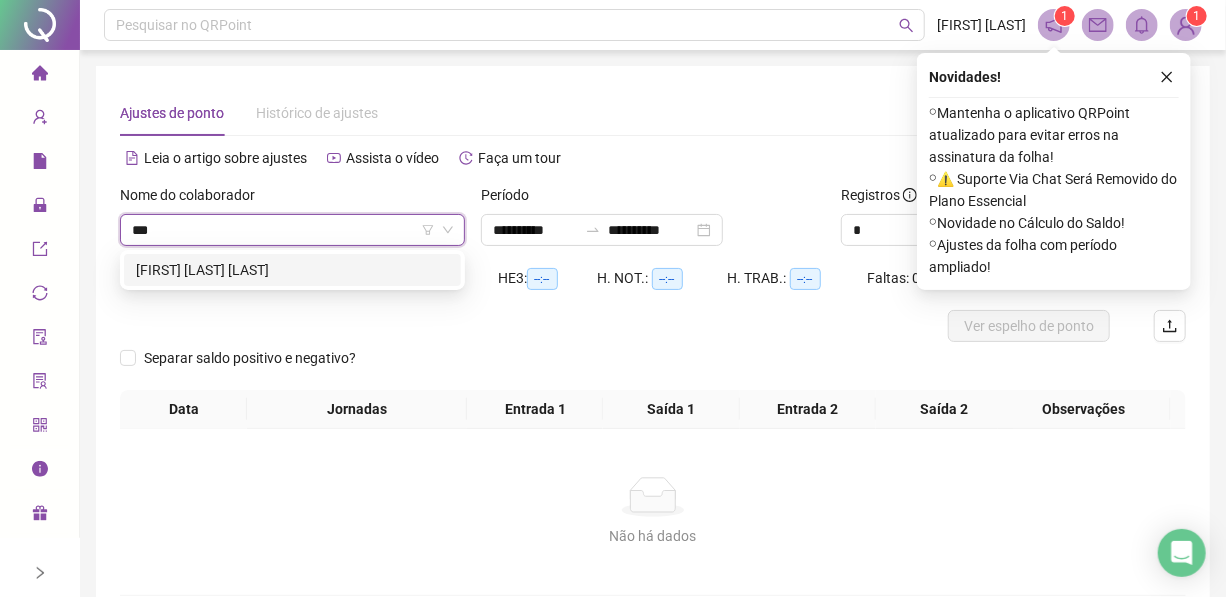 click on "[FIRST] [LAST] [LAST]" at bounding box center (292, 270) 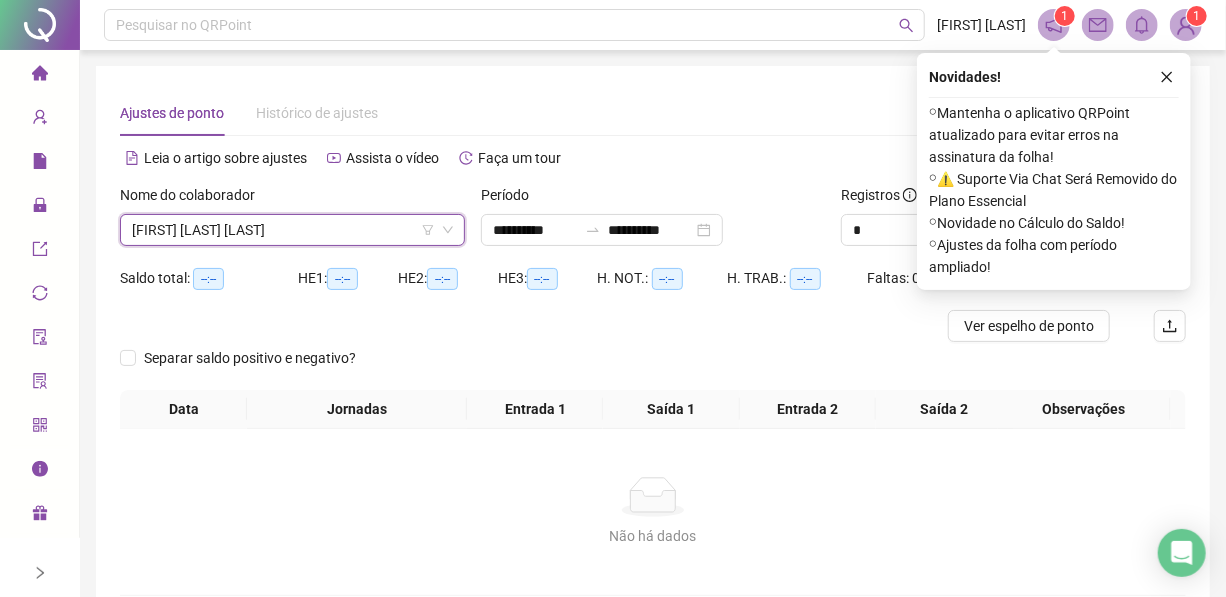 click on "Novidades !" at bounding box center [1054, 77] 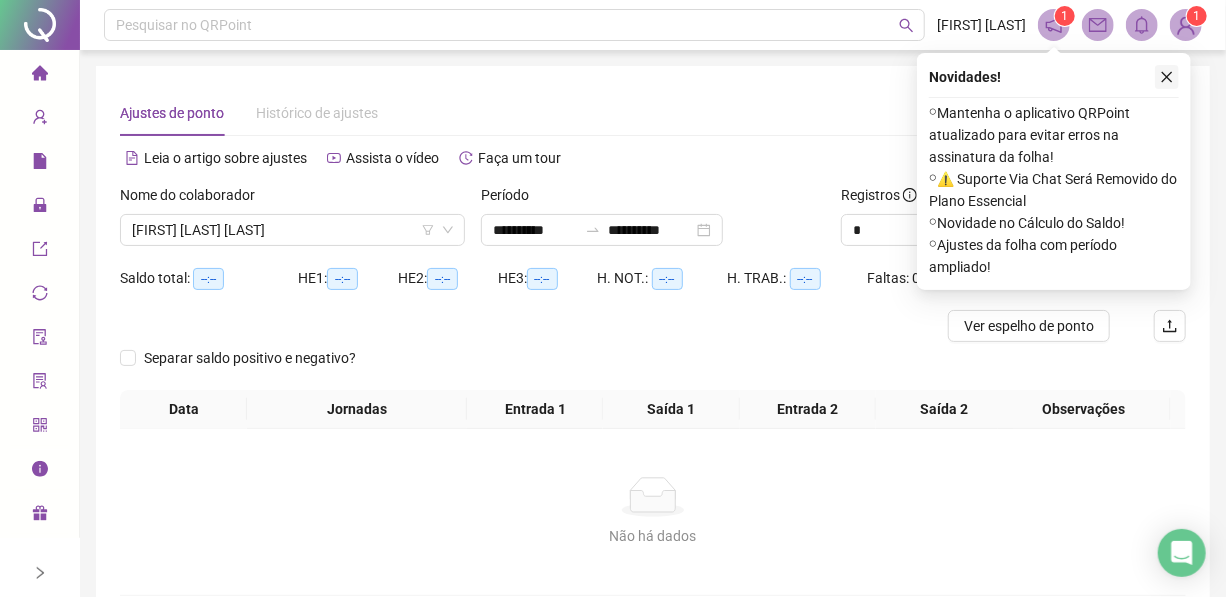click 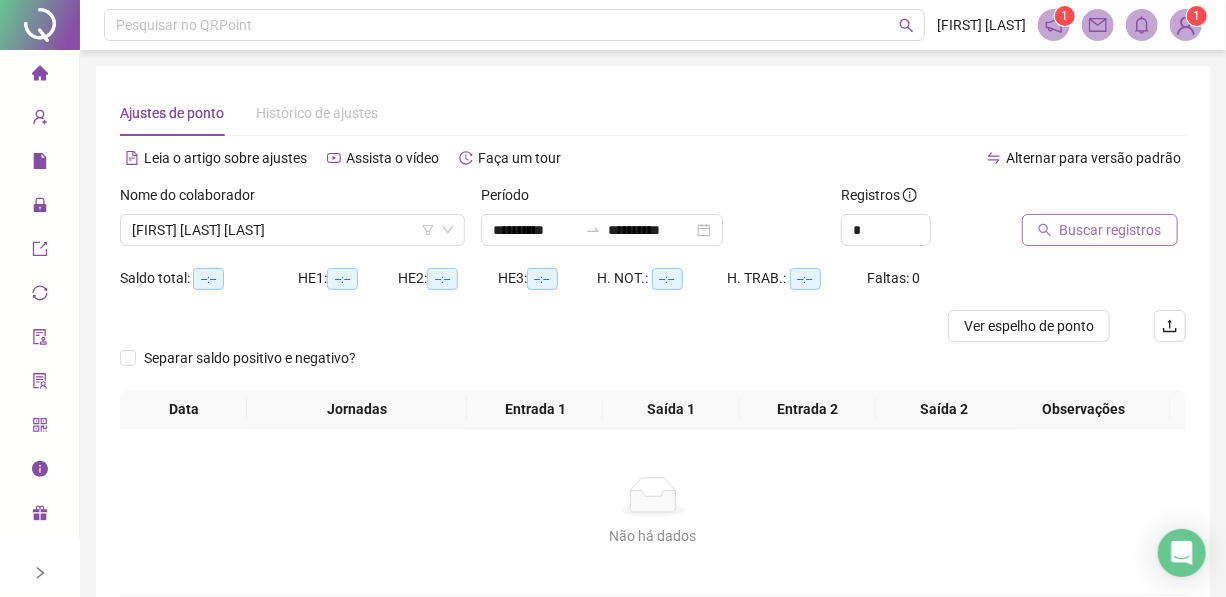 click on "Buscar registros" at bounding box center [1111, 230] 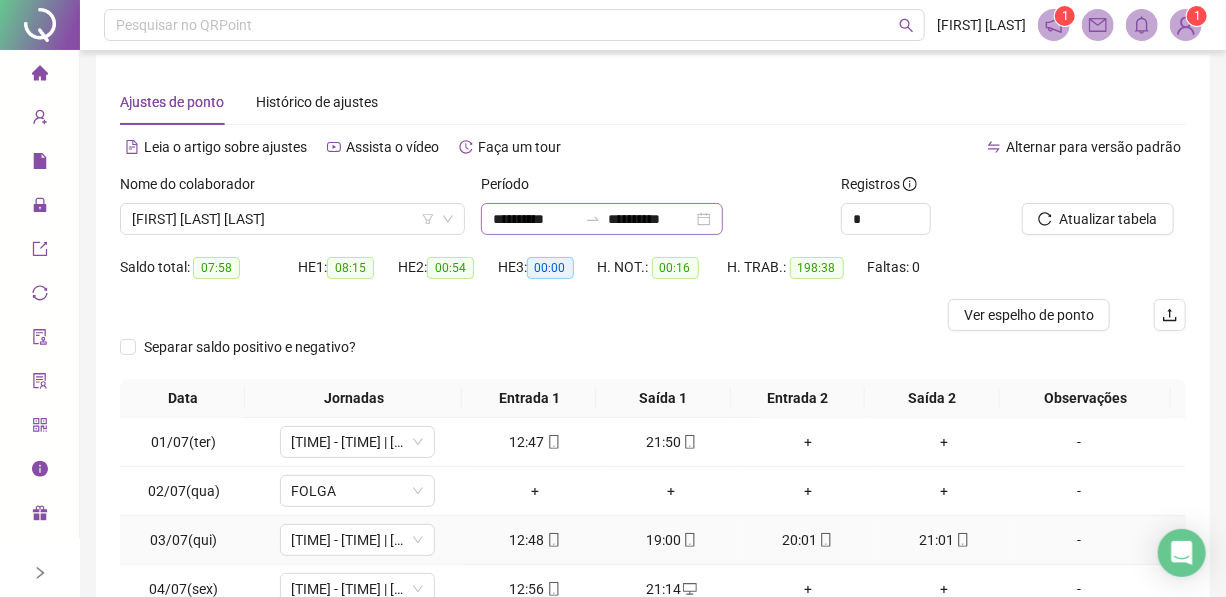 scroll, scrollTop: 0, scrollLeft: 0, axis: both 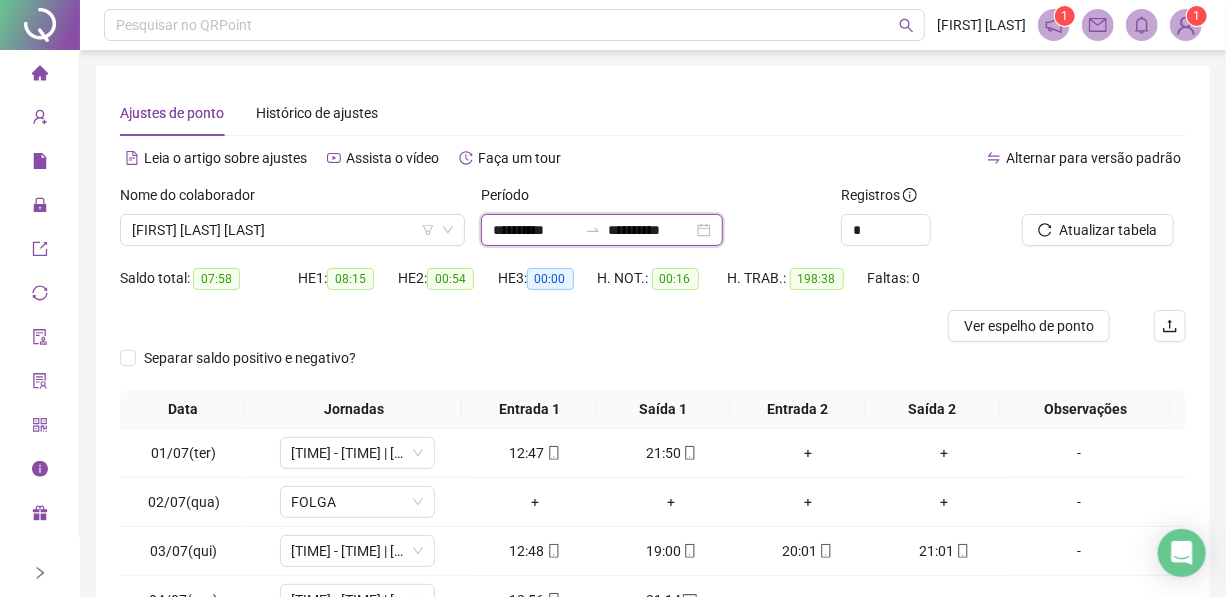 click on "**********" at bounding box center [535, 230] 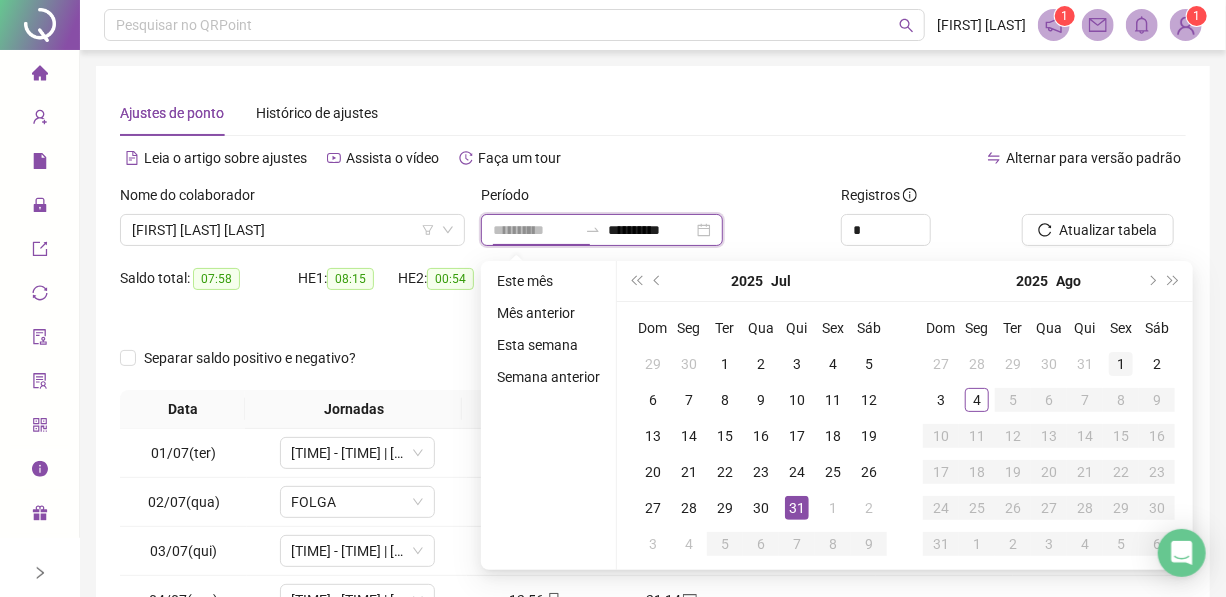 type on "**********" 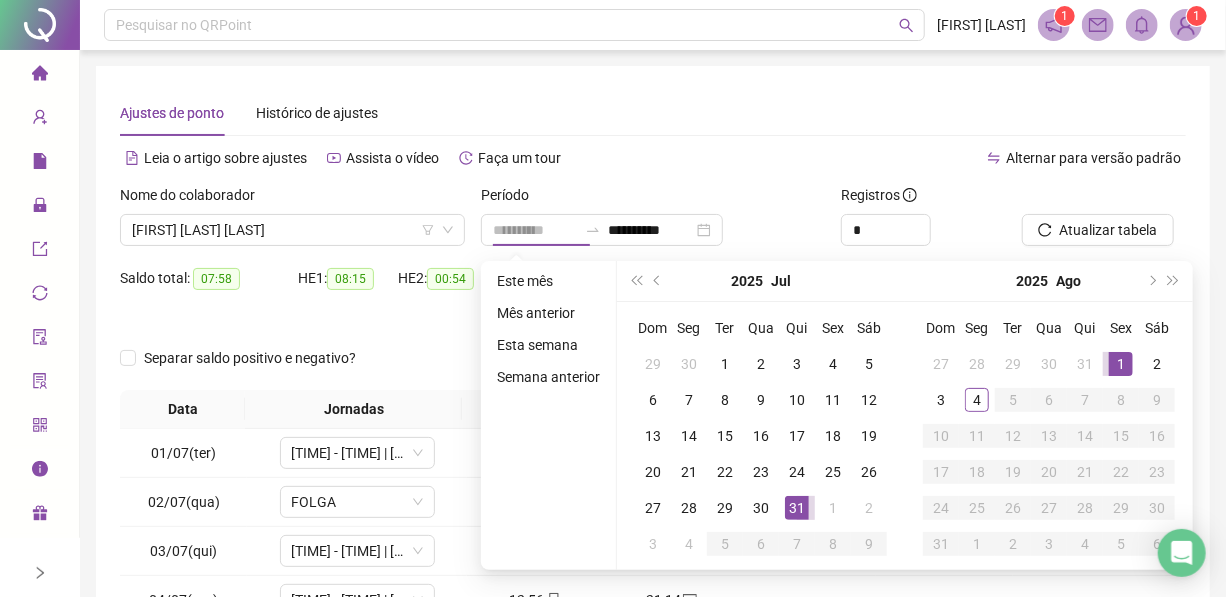 click on "1" at bounding box center (1121, 364) 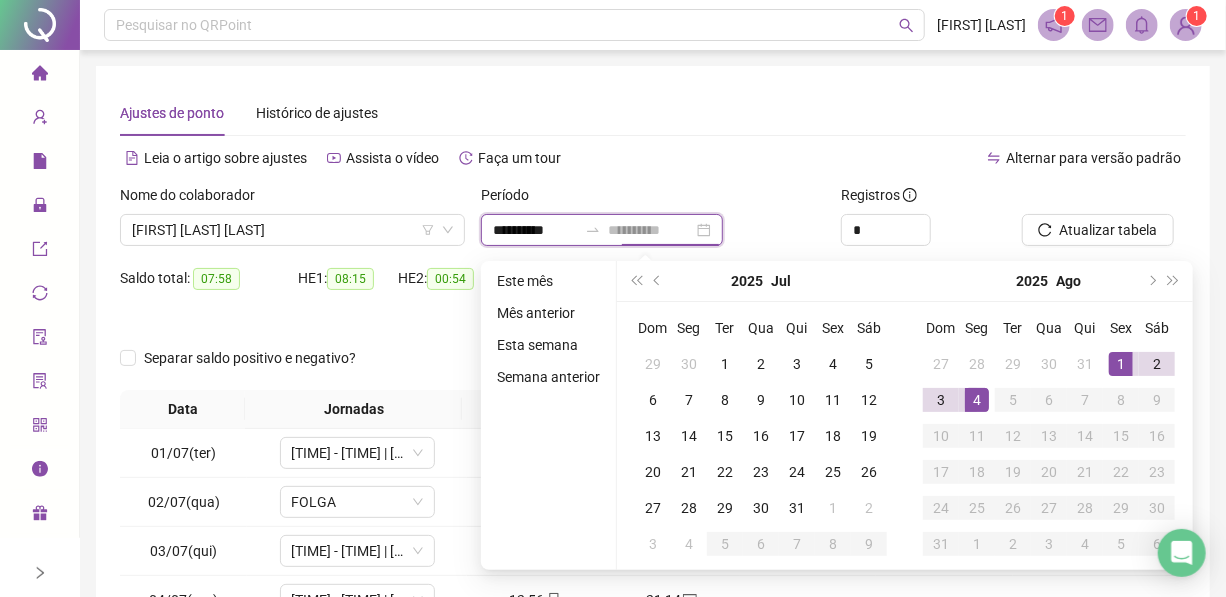 type on "**********" 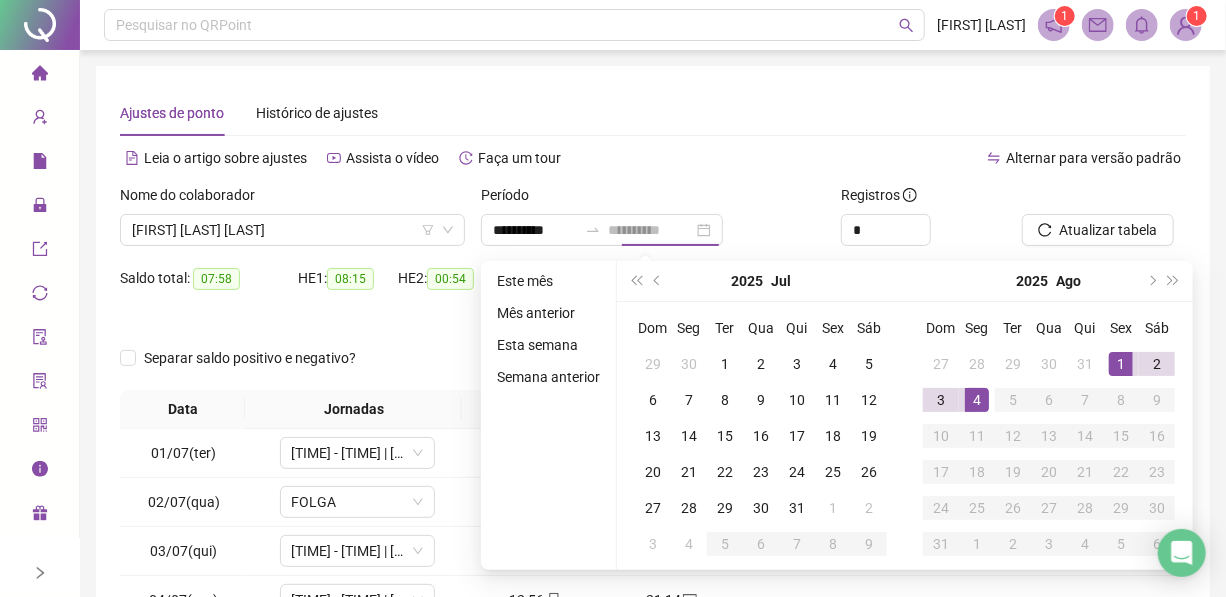 click on "4" at bounding box center [977, 400] 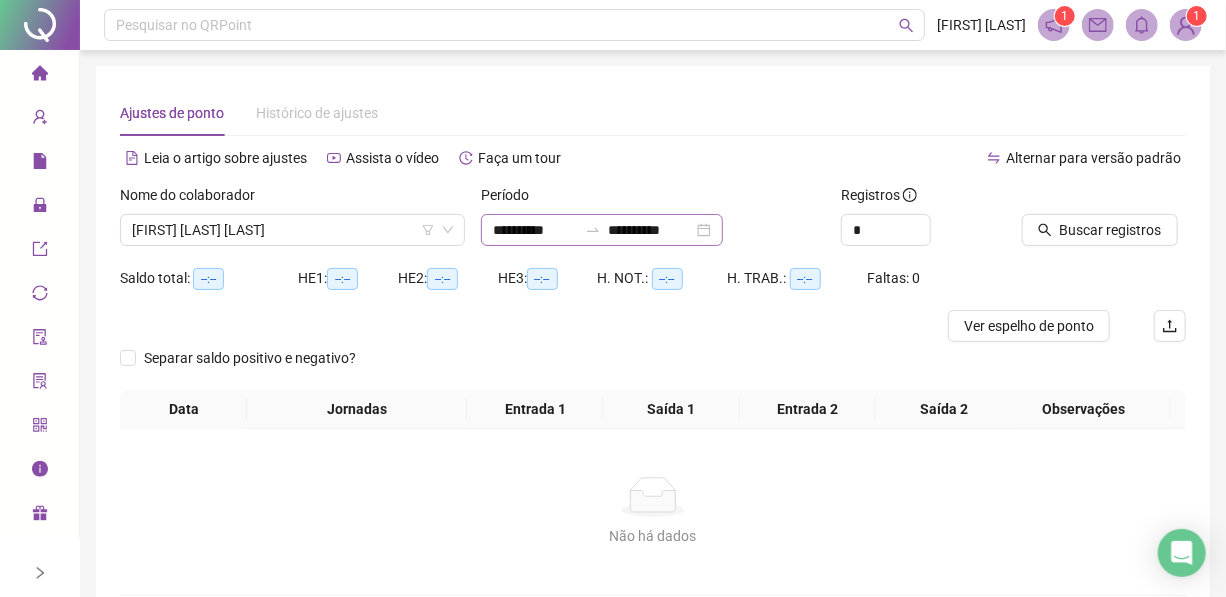 click on "**********" at bounding box center (602, 230) 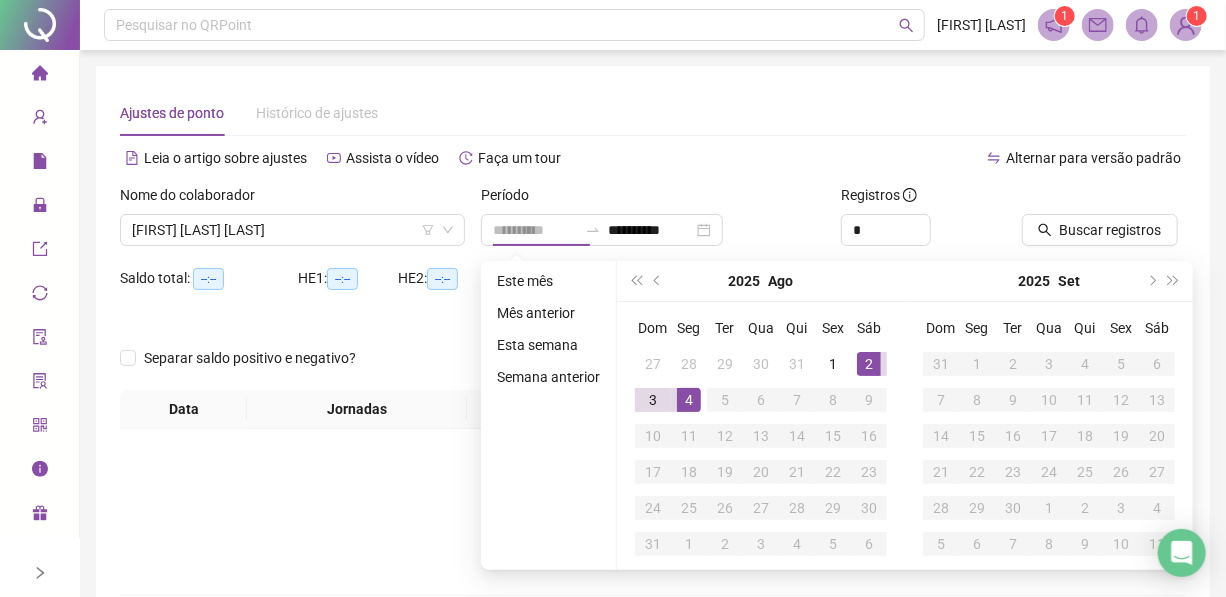 click on "2" at bounding box center (869, 364) 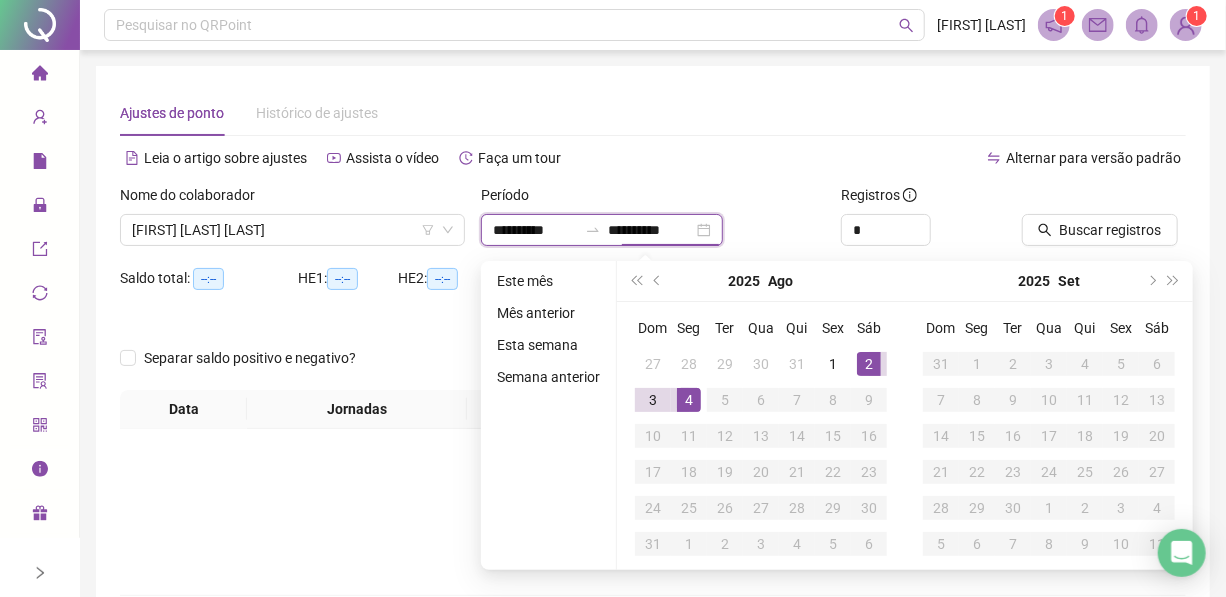 click on "**********" at bounding box center (535, 230) 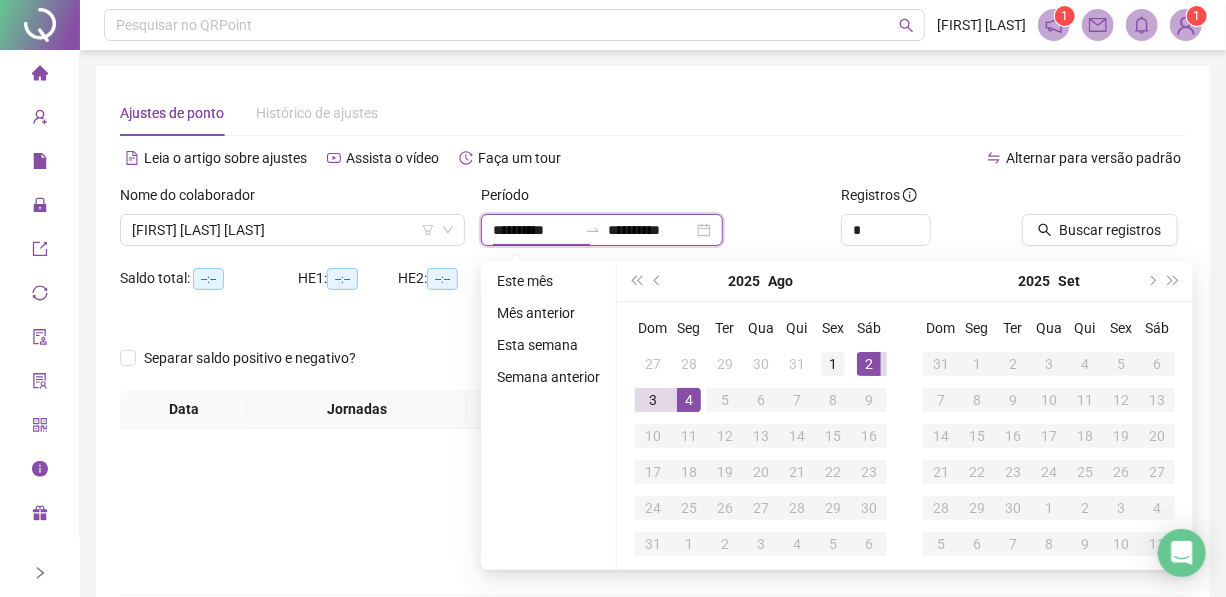 type on "**********" 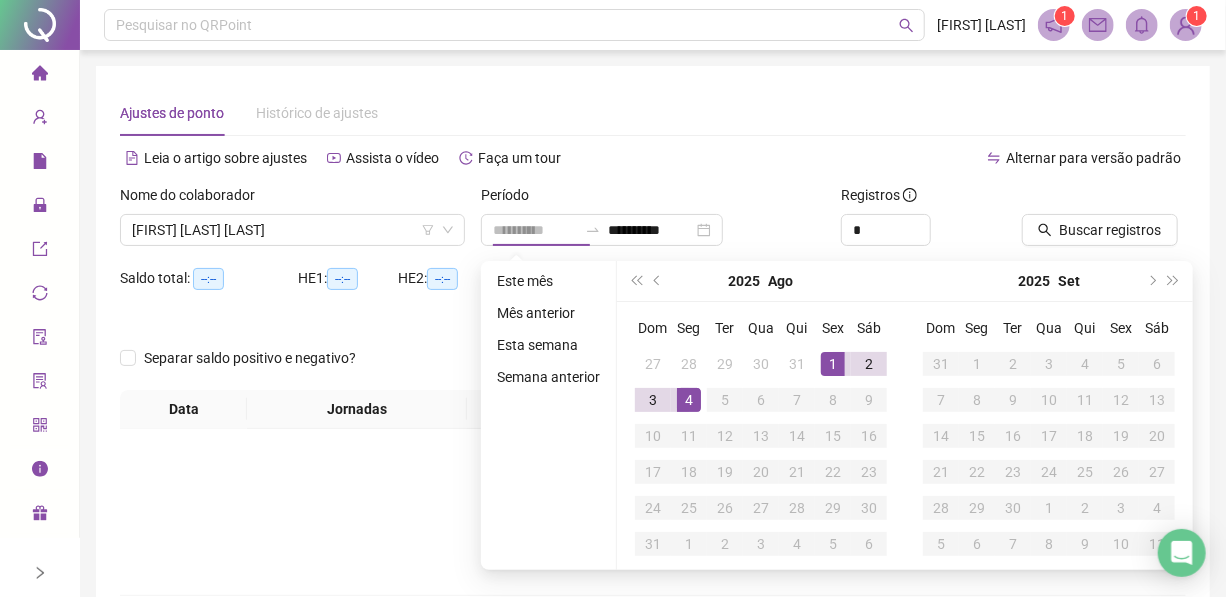 click on "1" at bounding box center [833, 364] 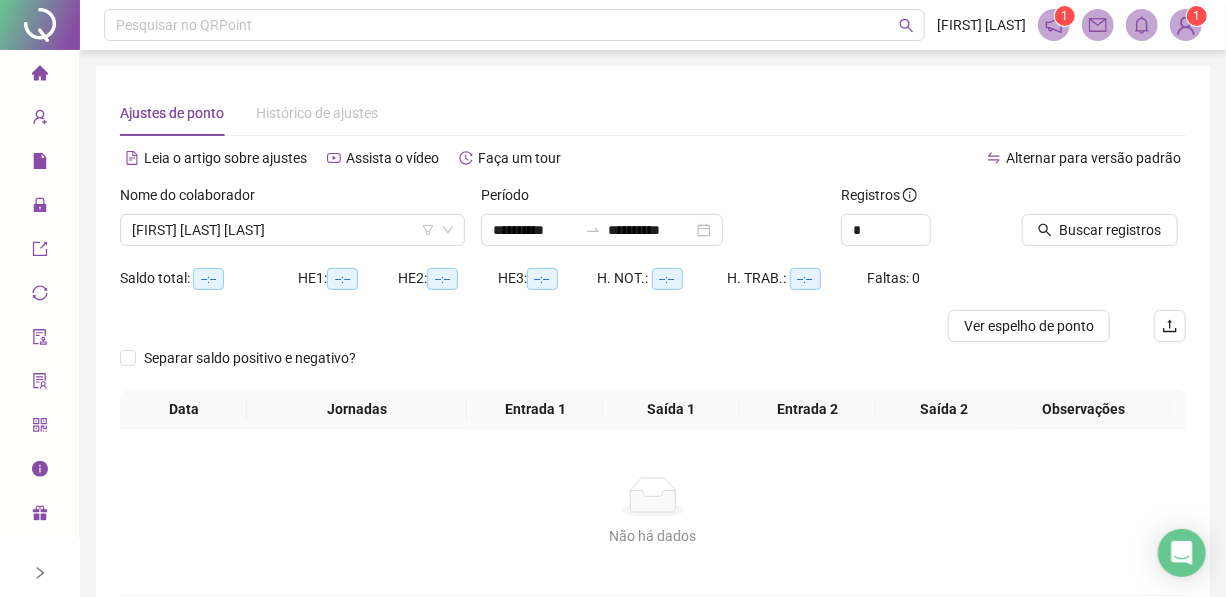 click on "Período" at bounding box center [653, 199] 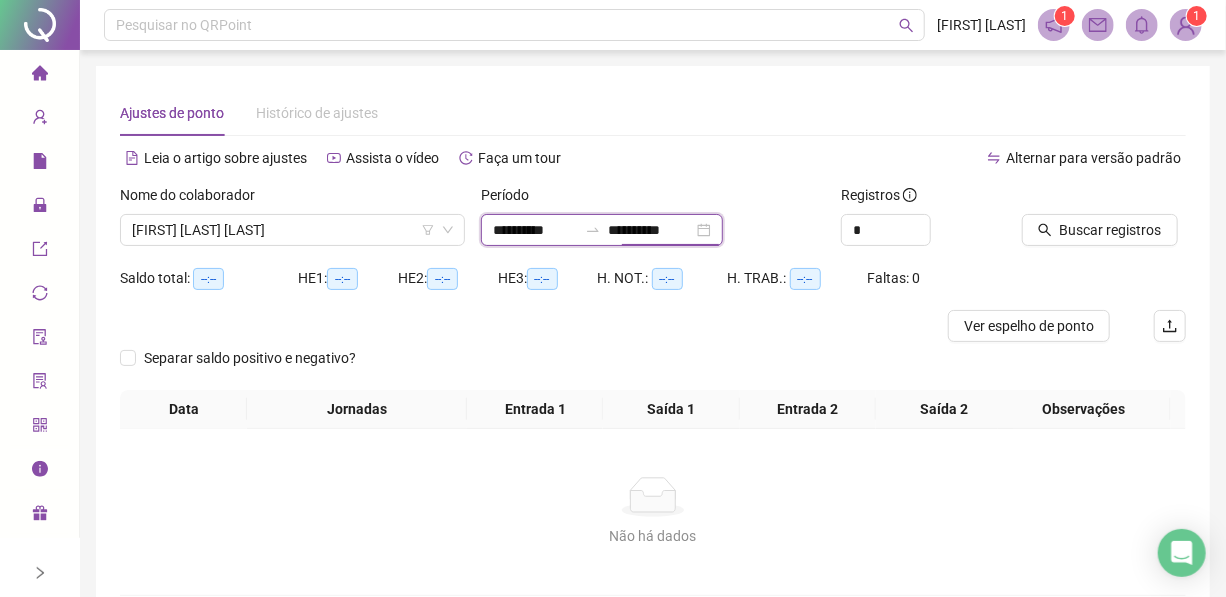 click on "**********" at bounding box center (651, 230) 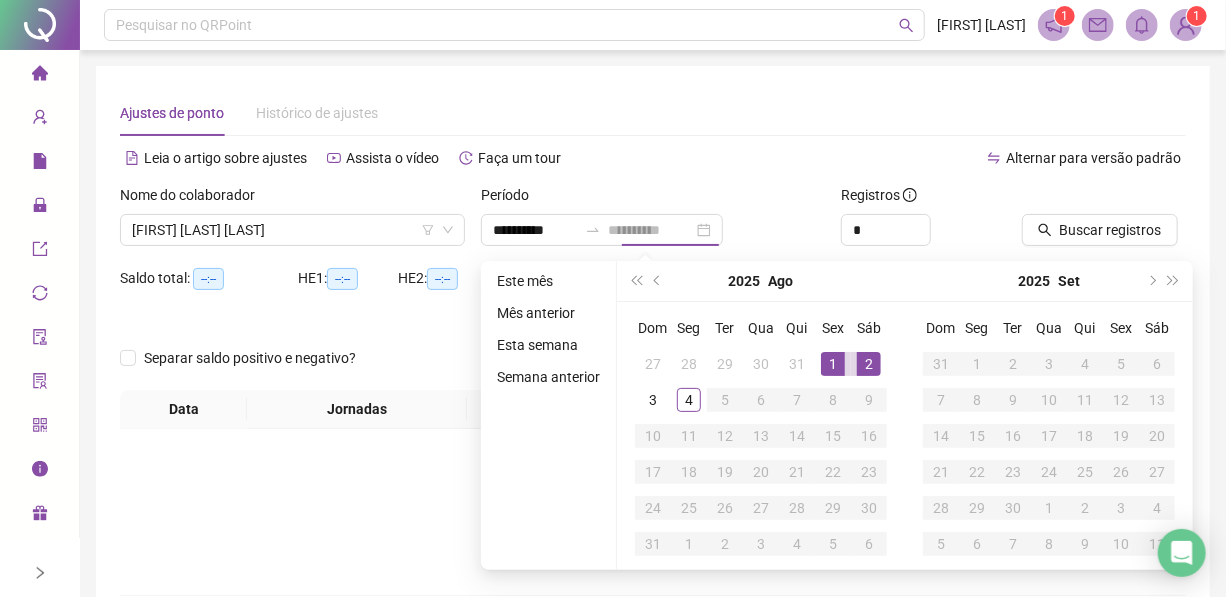 click on "2" at bounding box center (869, 364) 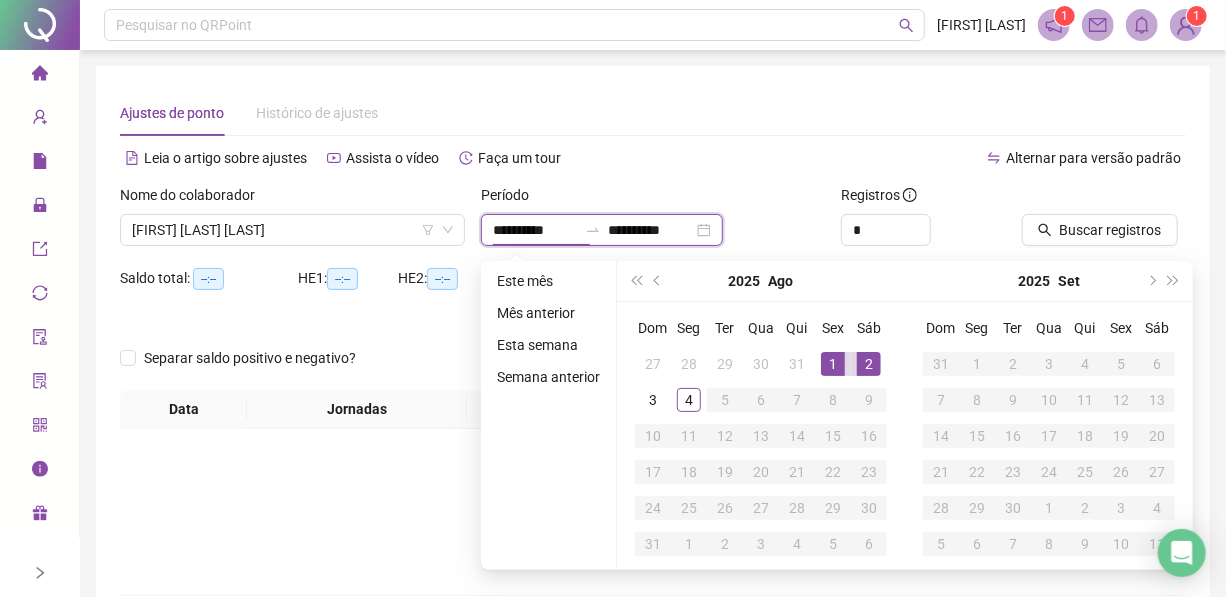 type on "**********" 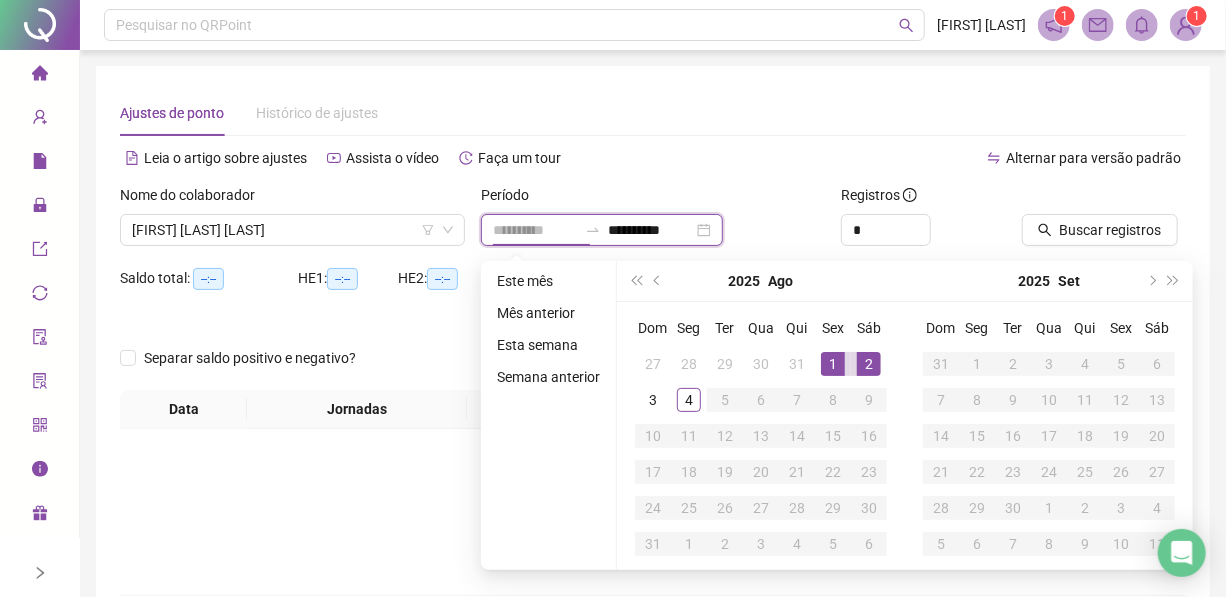 type on "**********" 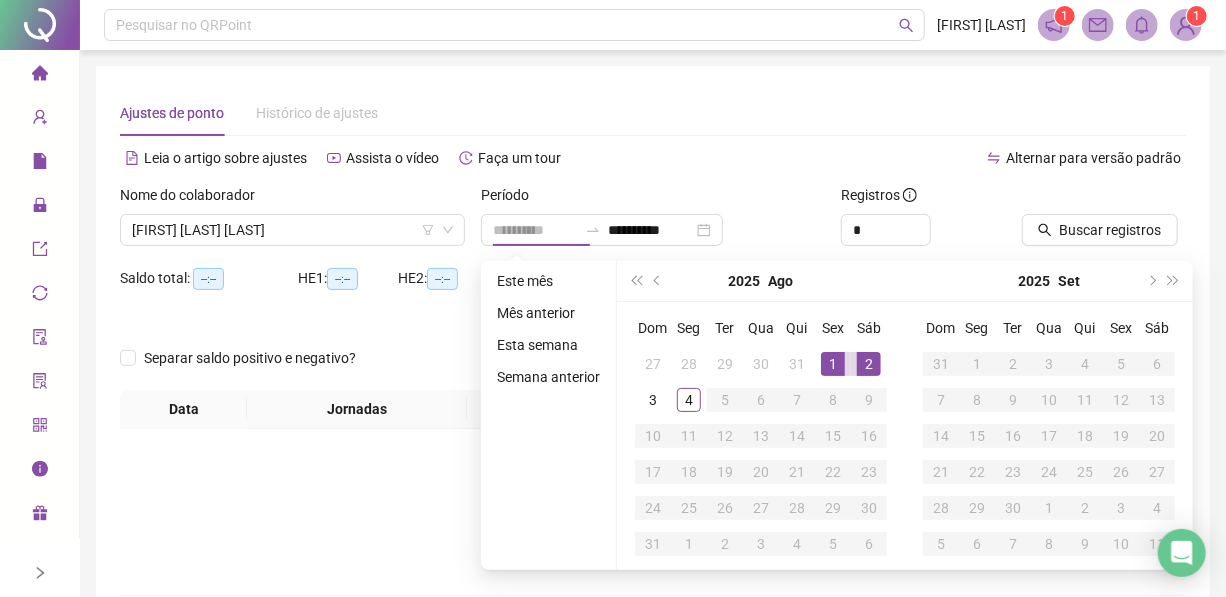 click on "1" at bounding box center (833, 364) 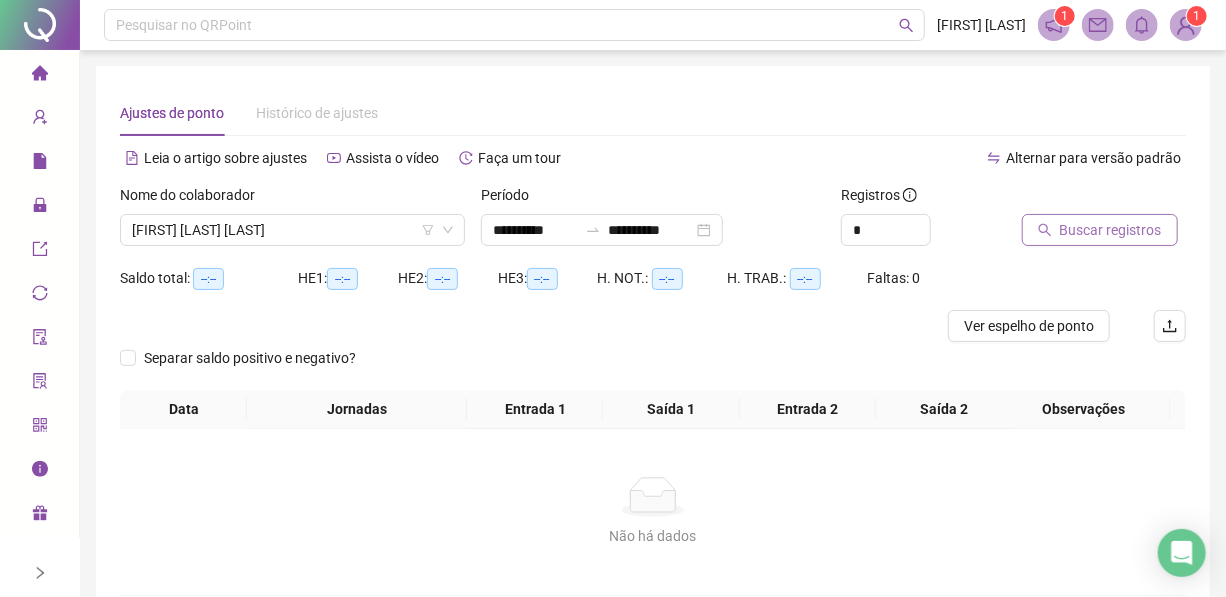 click 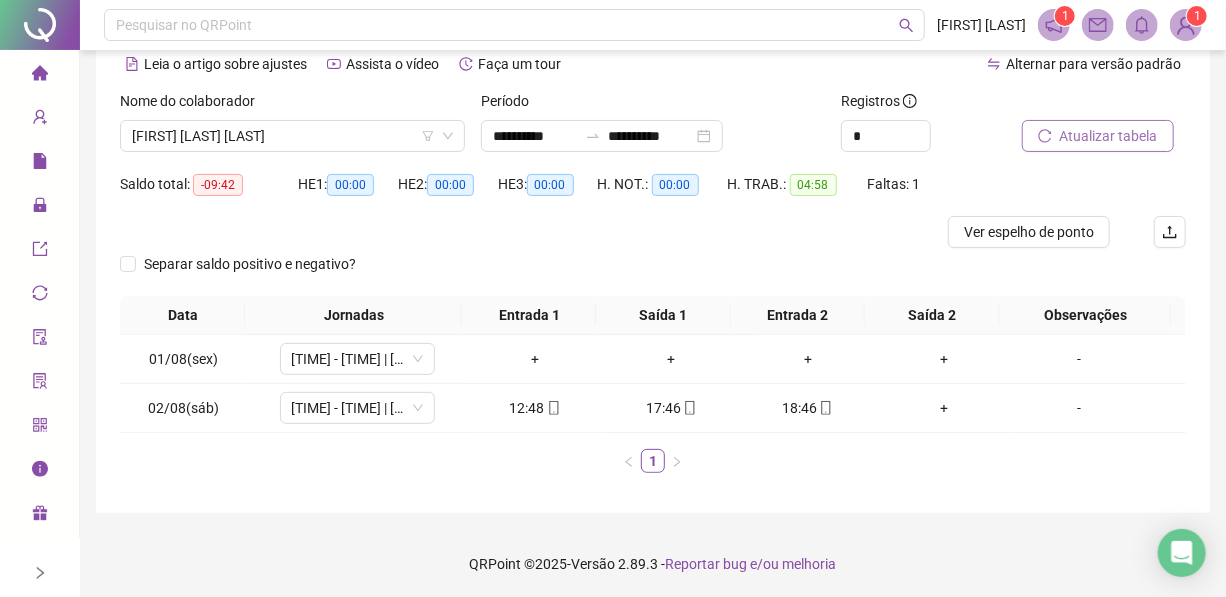 scroll, scrollTop: 95, scrollLeft: 0, axis: vertical 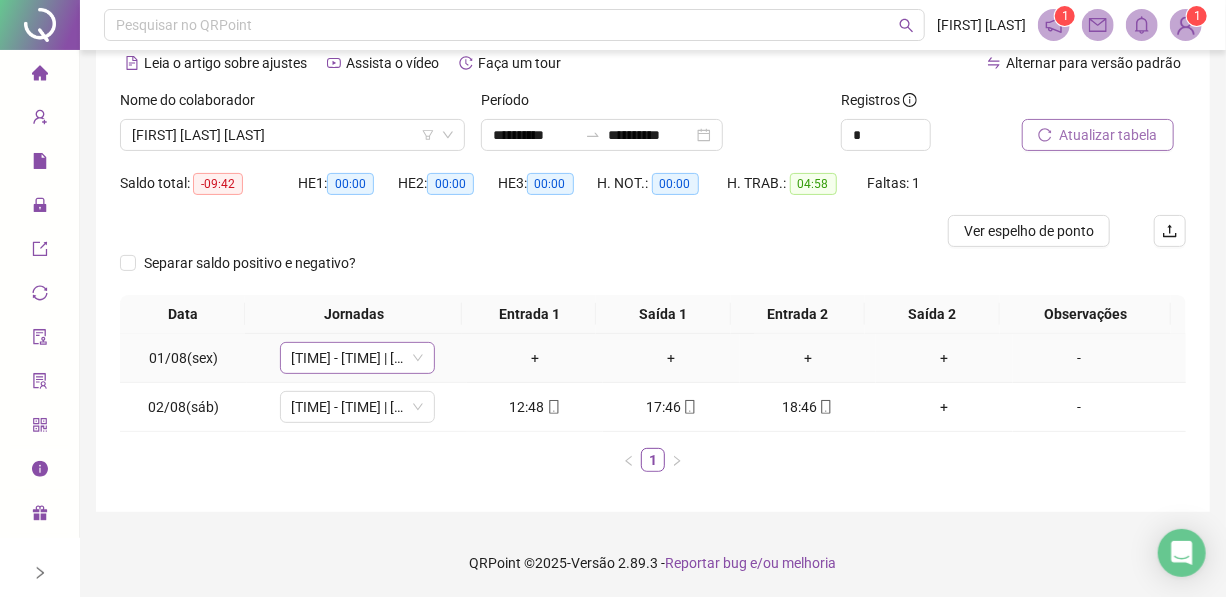 click 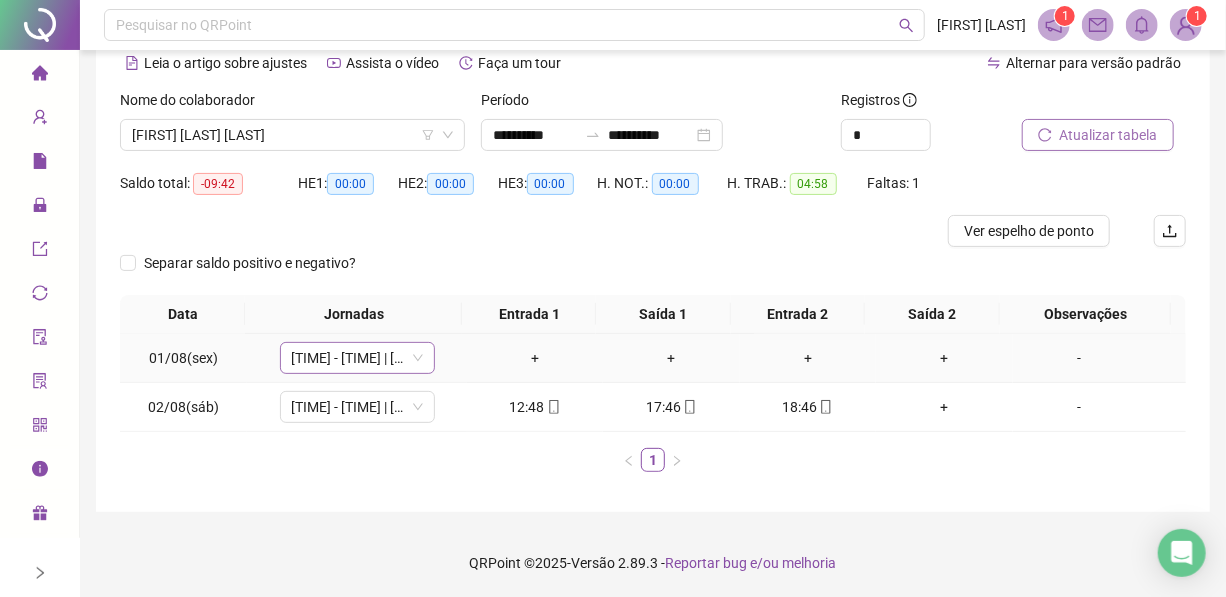 click 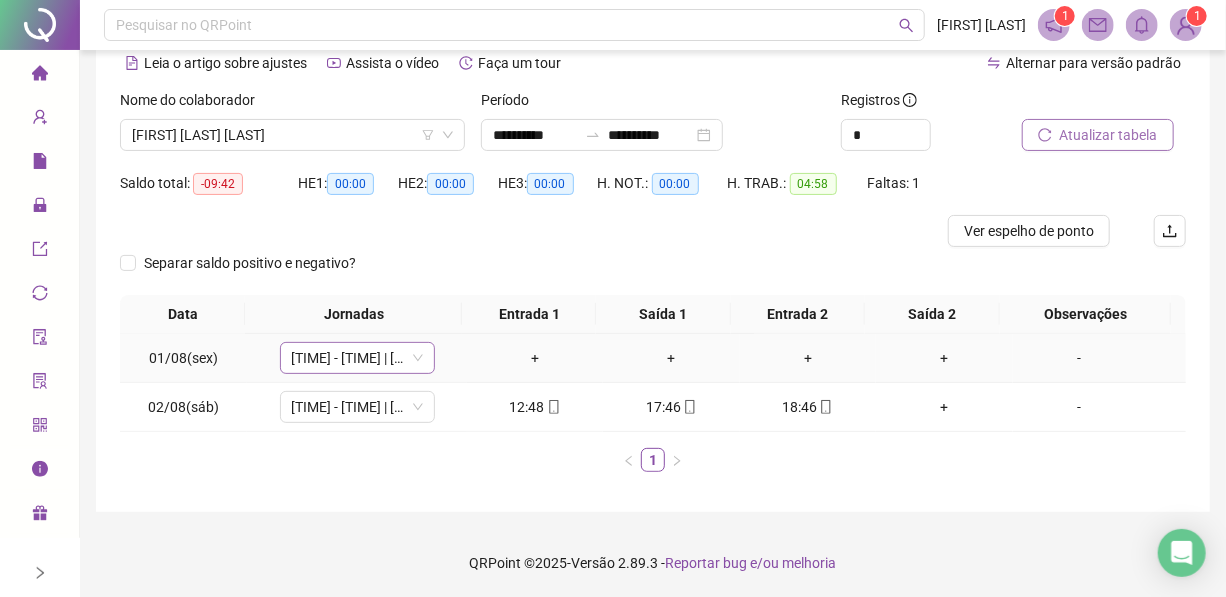 click on "[TIME] - [TIME] | [TIME] - [TIME]" at bounding box center [357, 358] 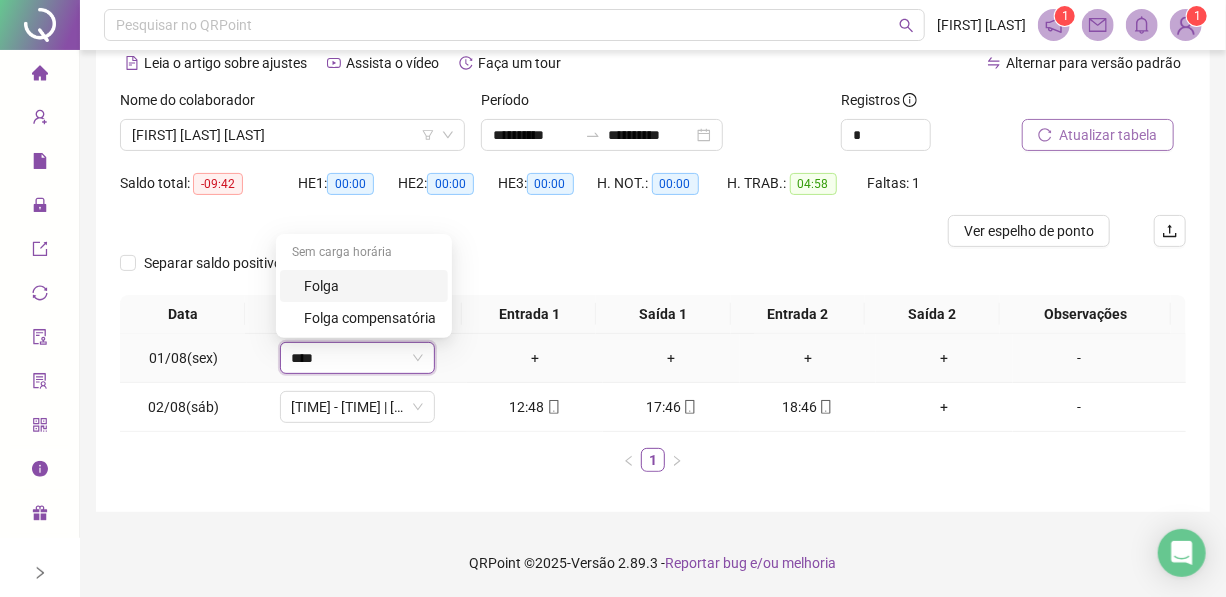 type on "*****" 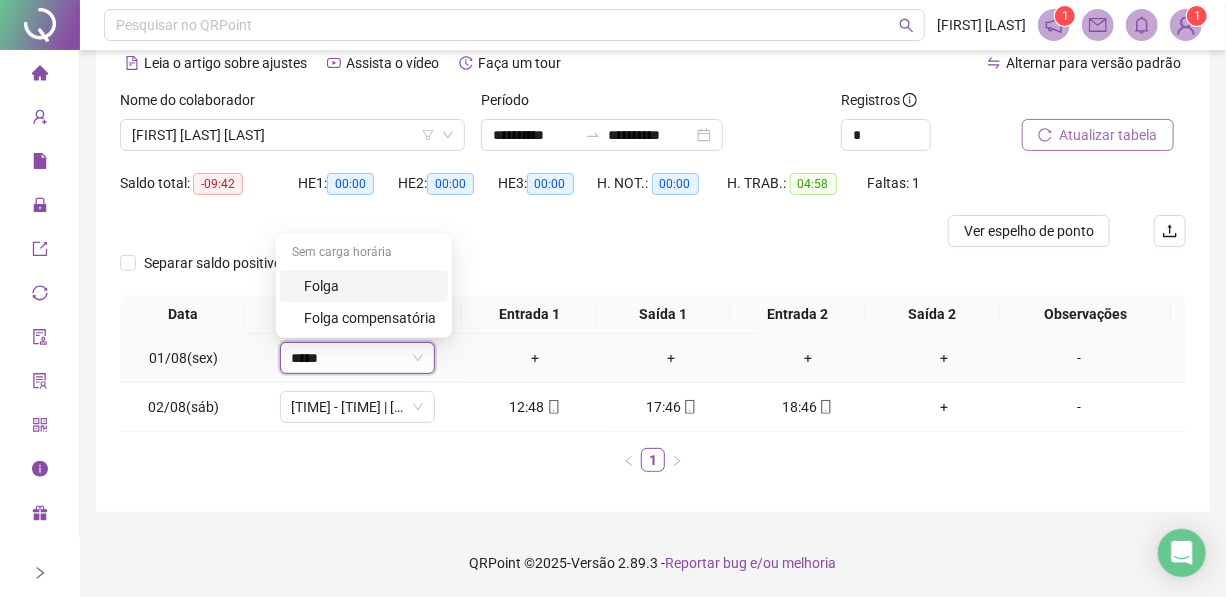 click on "Folga" at bounding box center (370, 286) 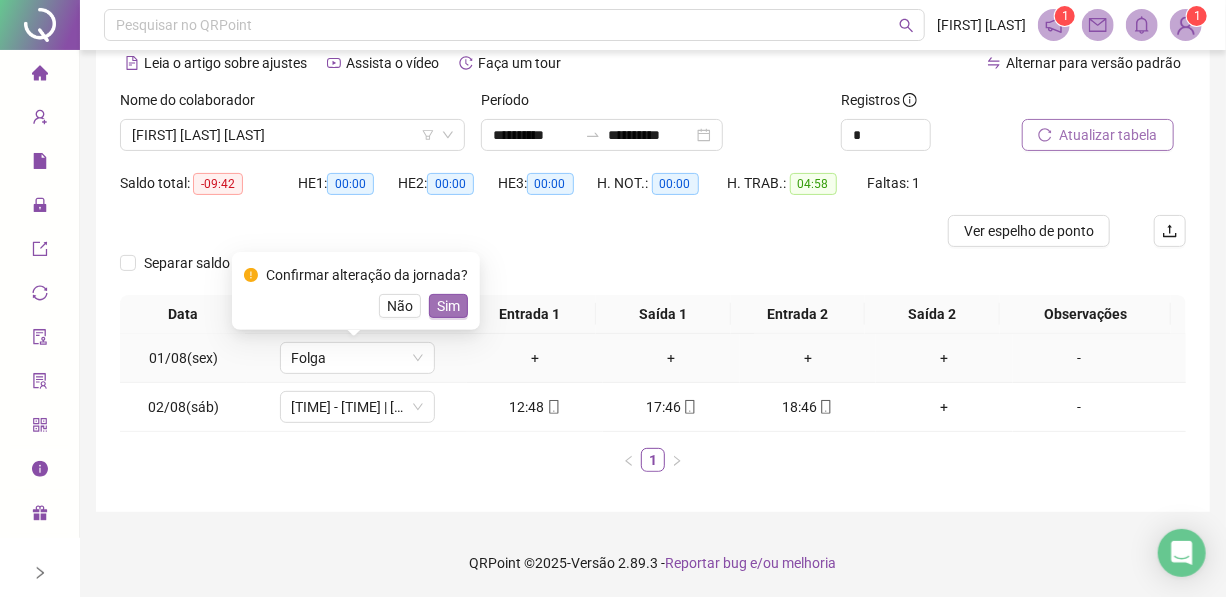 click on "Sim" at bounding box center [448, 306] 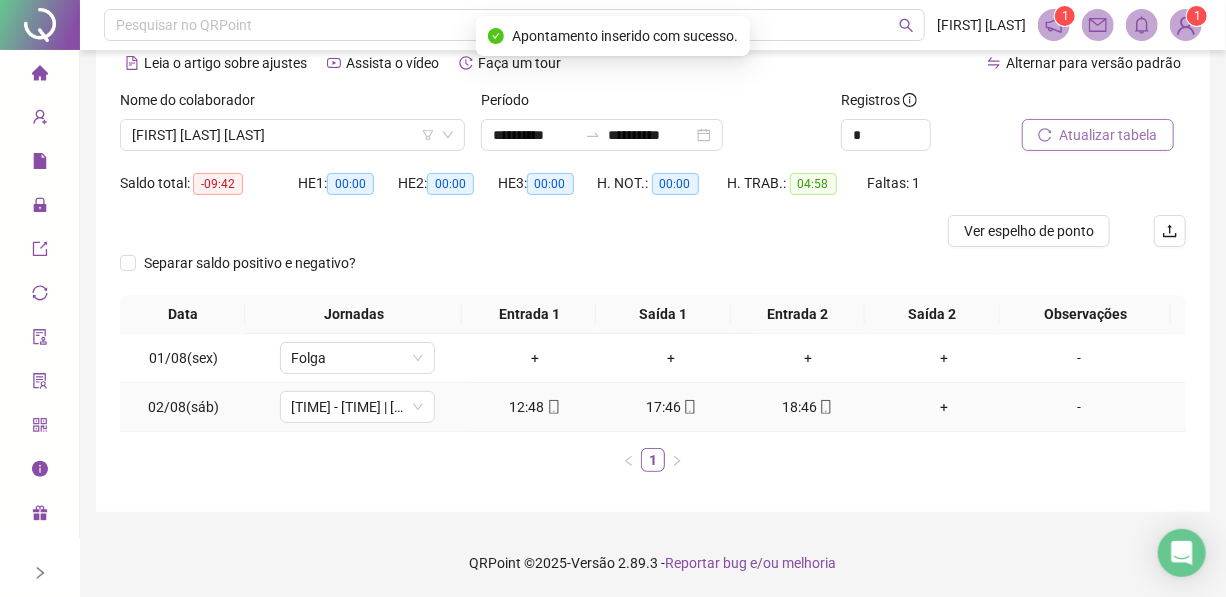 click on "+" at bounding box center [944, 407] 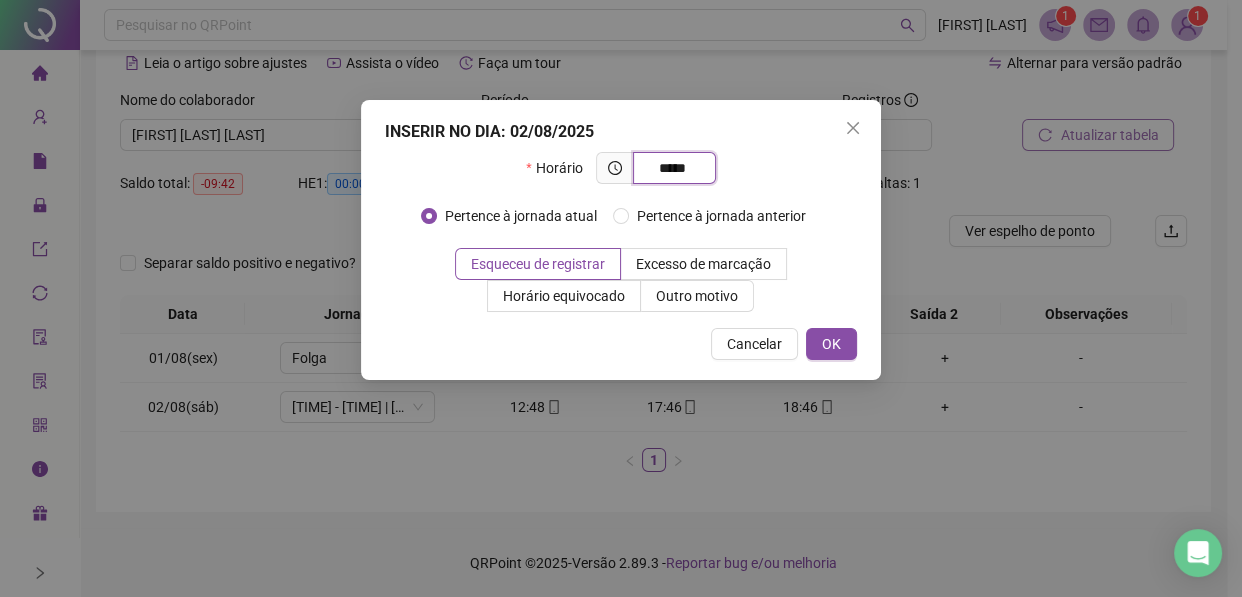 type on "*****" 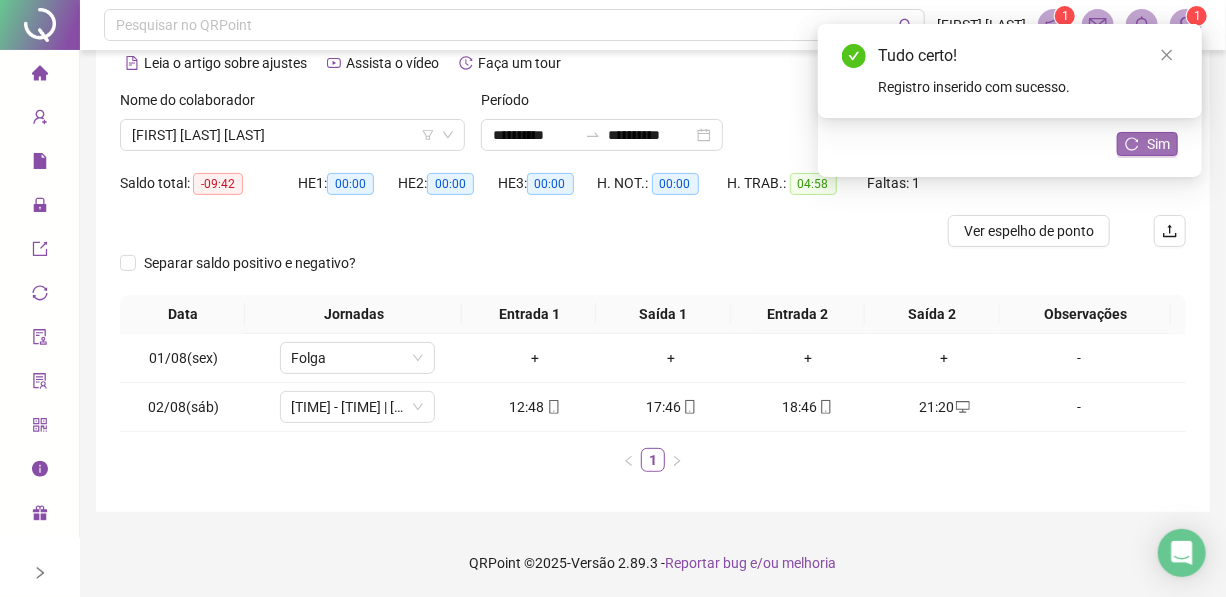 click on "Sim" at bounding box center (1147, 144) 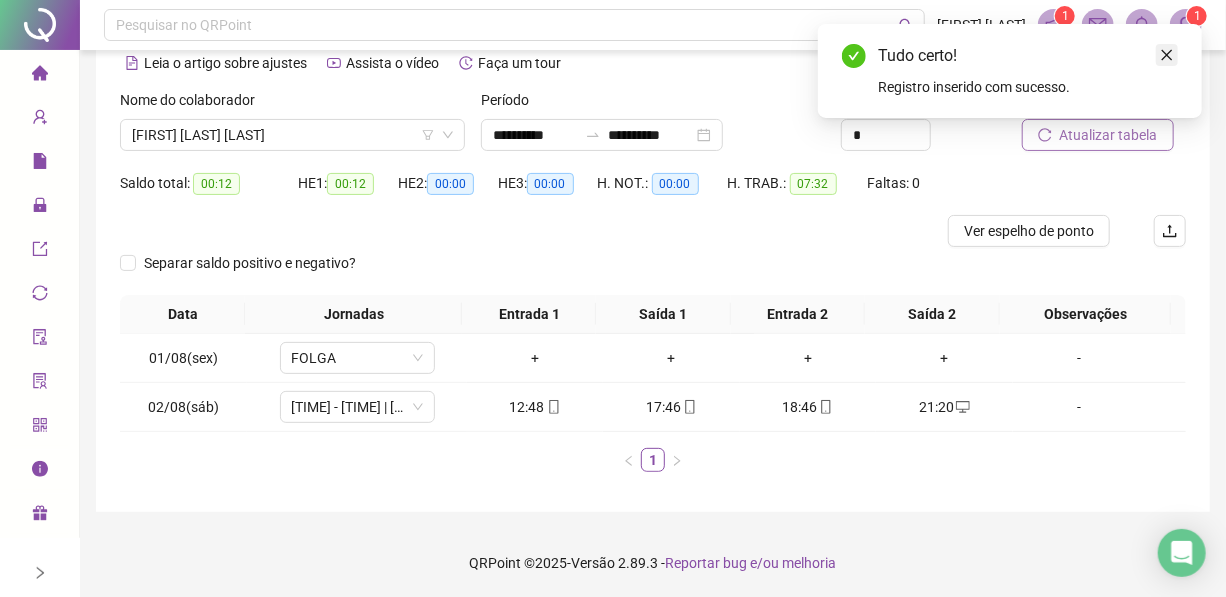 click at bounding box center [1167, 55] 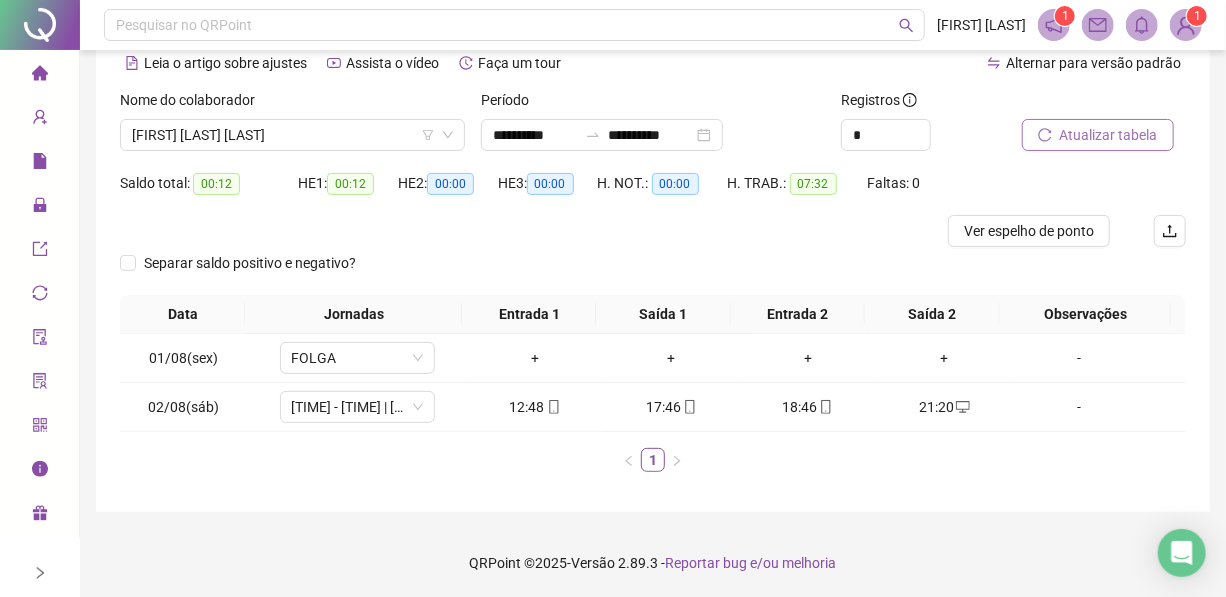 click on "Atualizar tabela" at bounding box center [1109, 135] 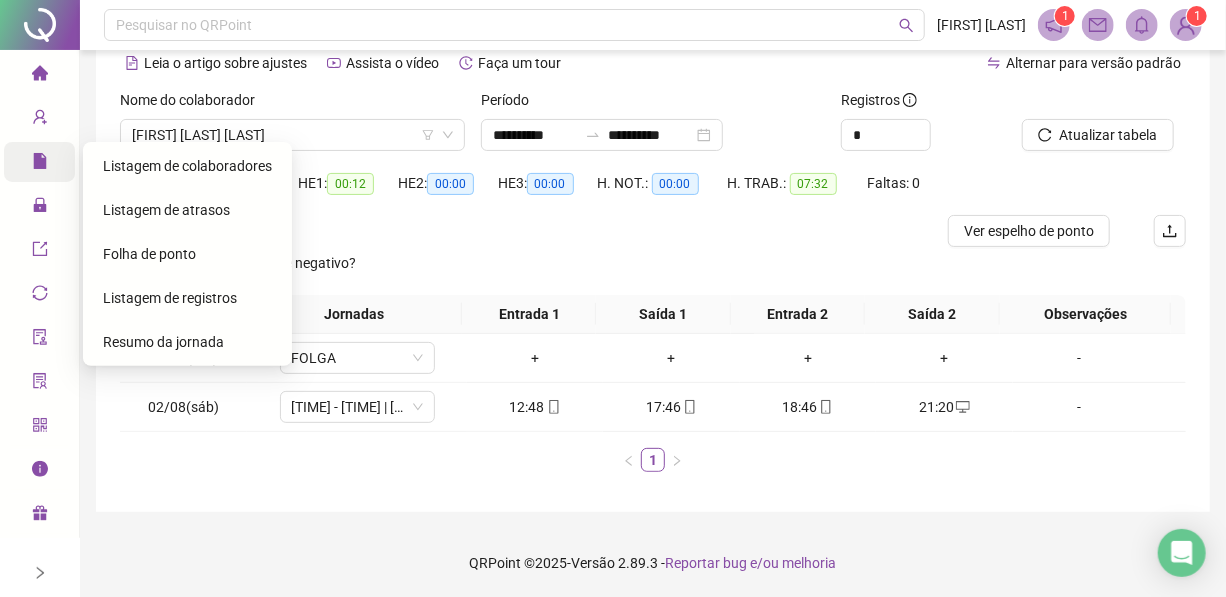 click on "Folha de ponto" at bounding box center [149, 254] 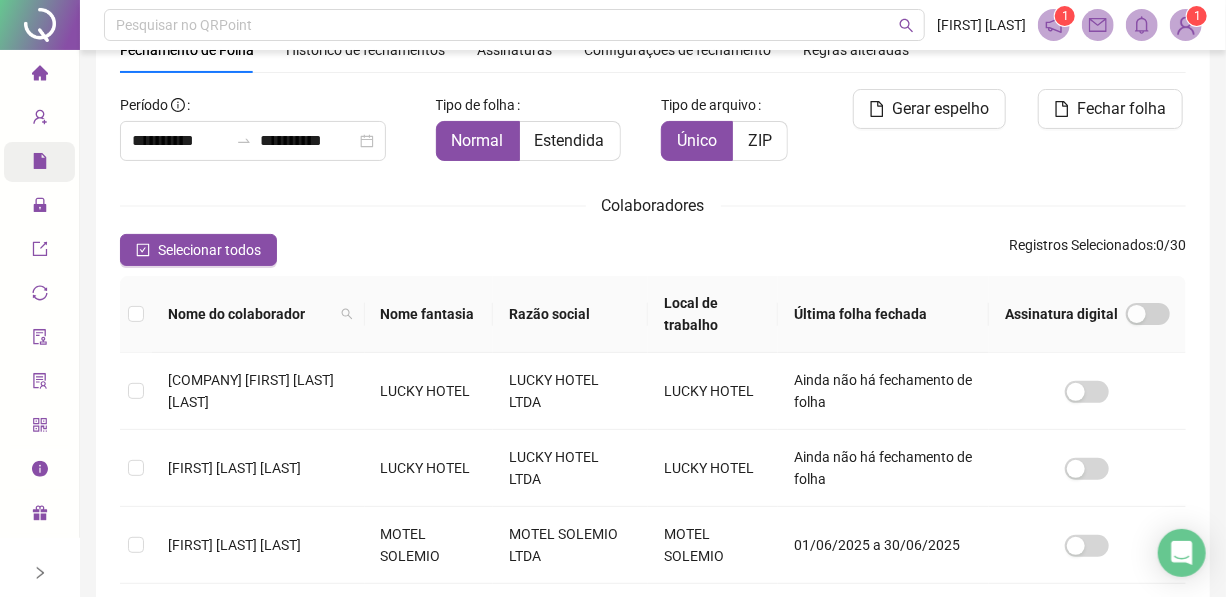 scroll, scrollTop: 110, scrollLeft: 0, axis: vertical 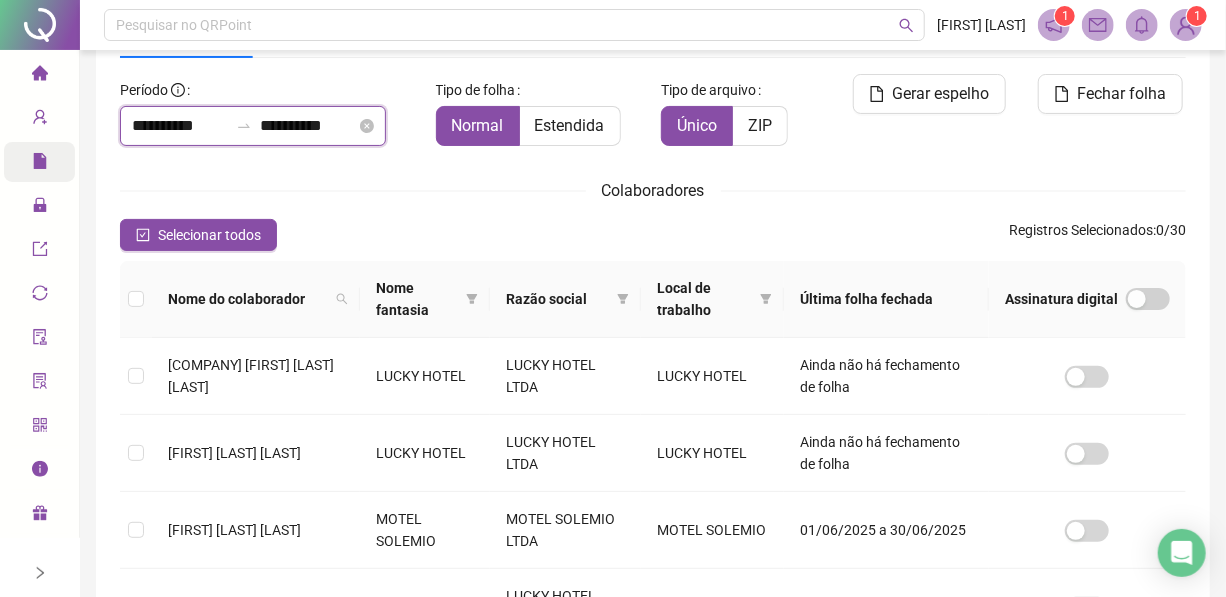 click on "**********" at bounding box center [180, 126] 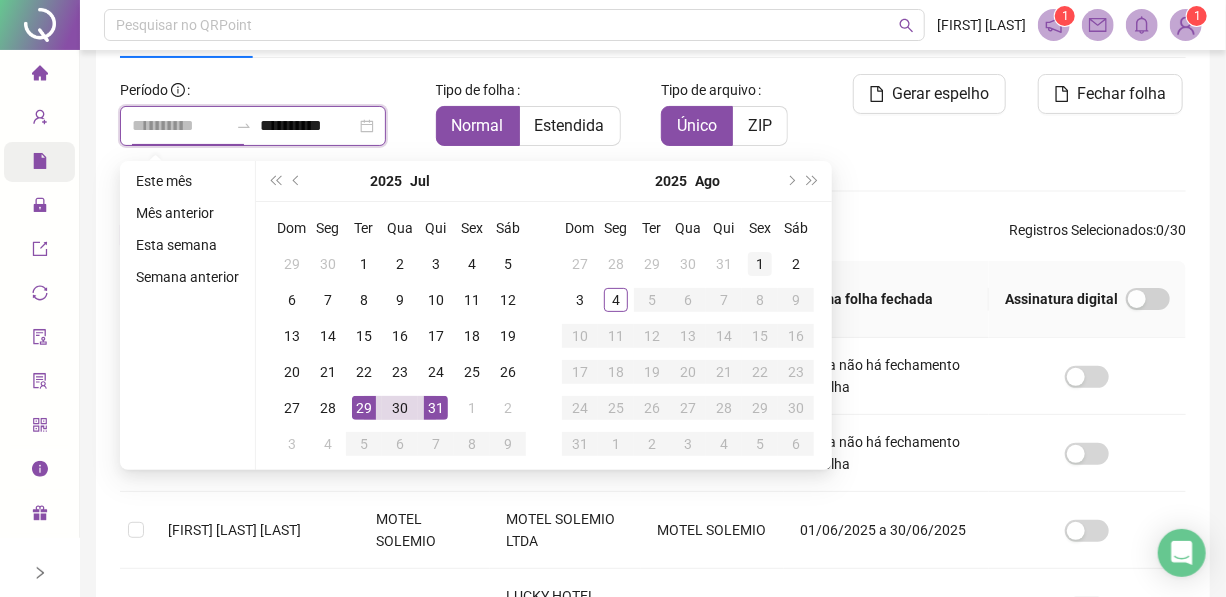 type on "**********" 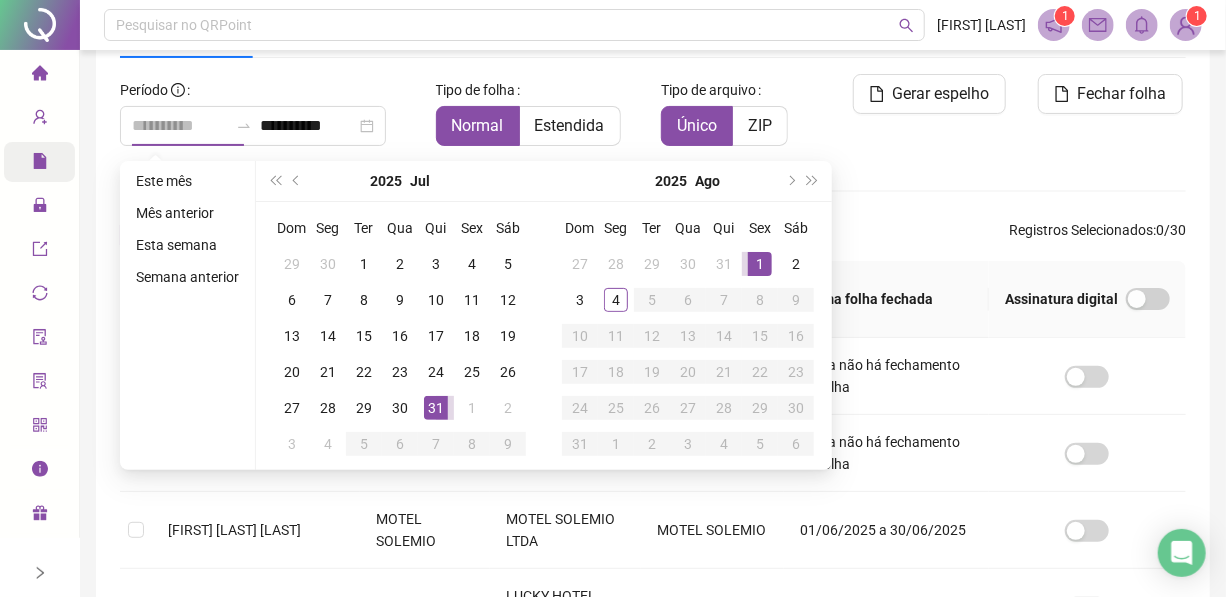 click on "1" at bounding box center (760, 264) 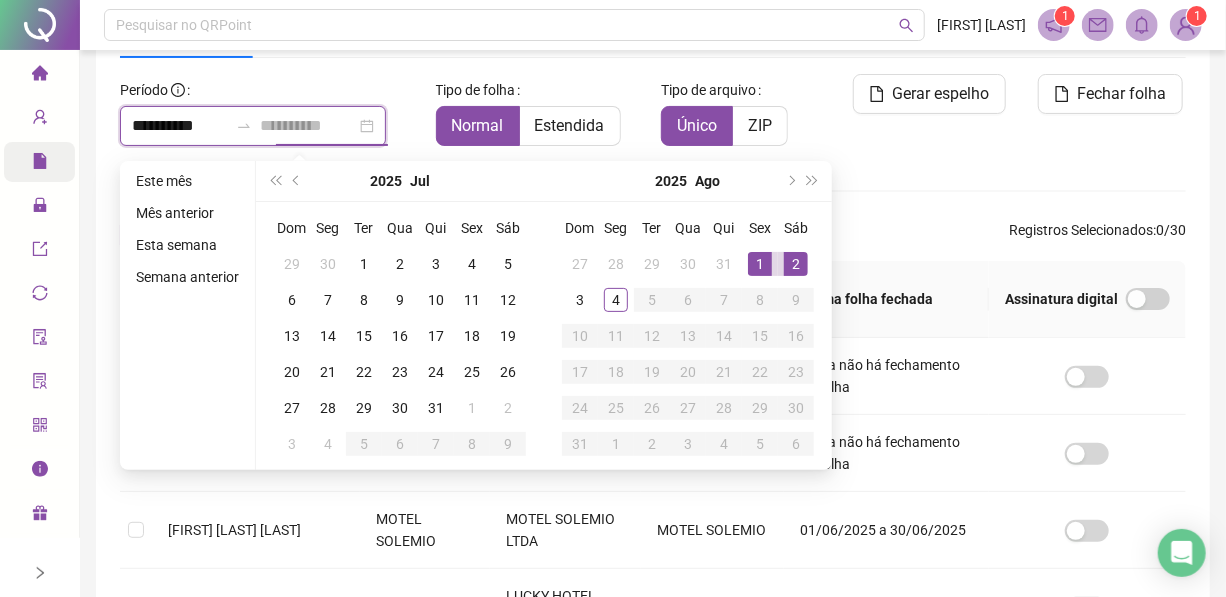 type on "**********" 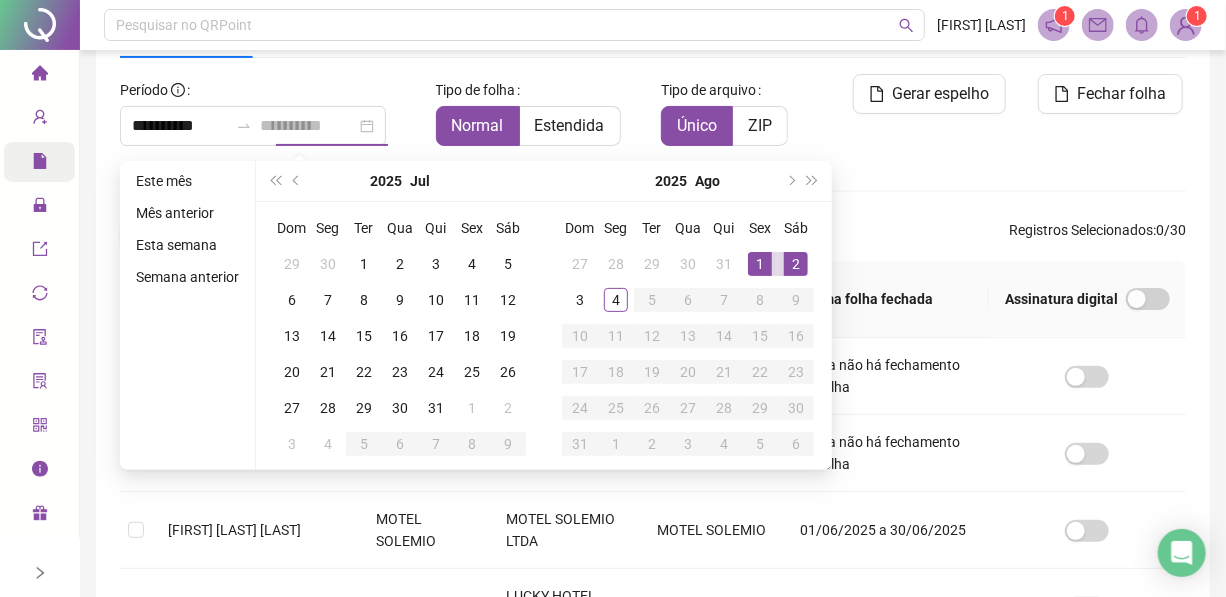 click on "2" at bounding box center [796, 264] 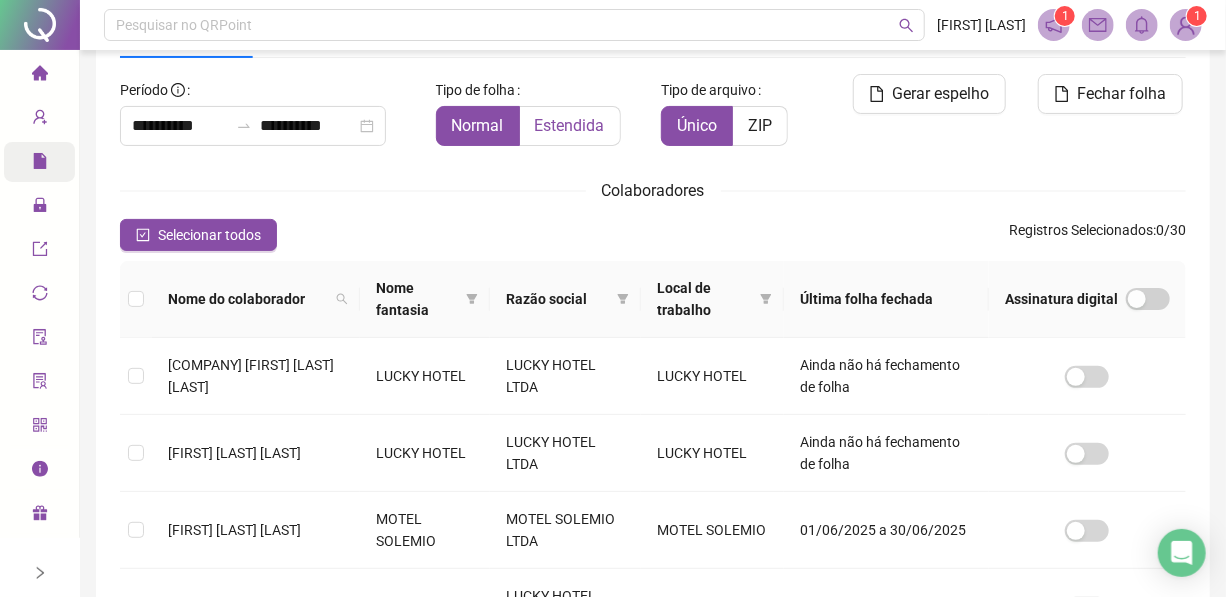 click on "Estendida" at bounding box center (570, 125) 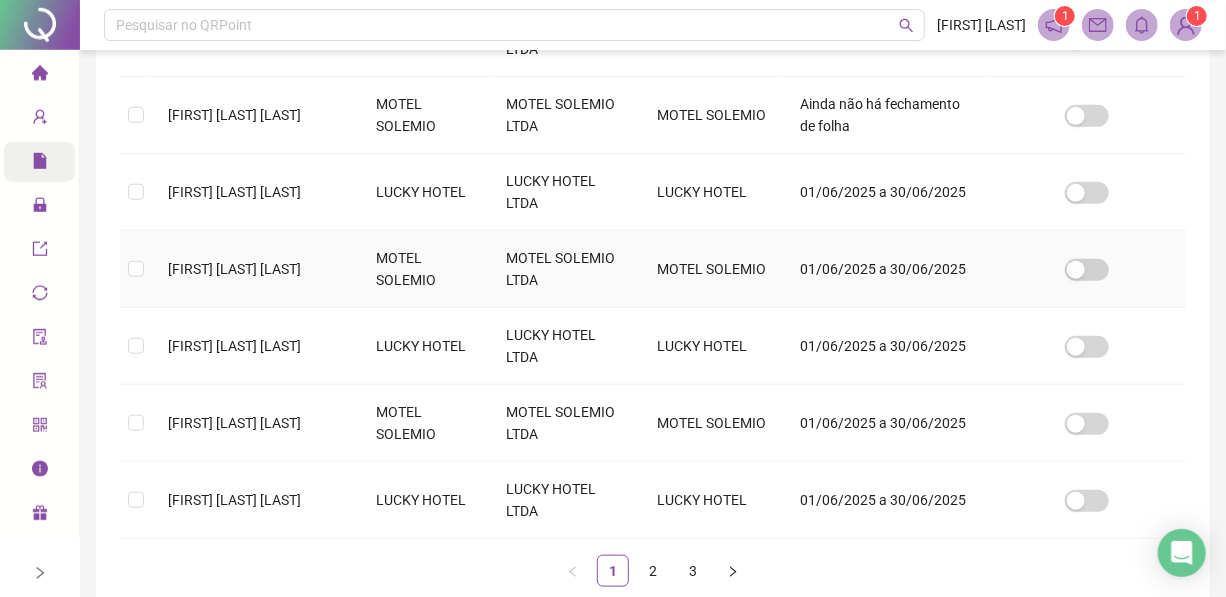 scroll, scrollTop: 746, scrollLeft: 0, axis: vertical 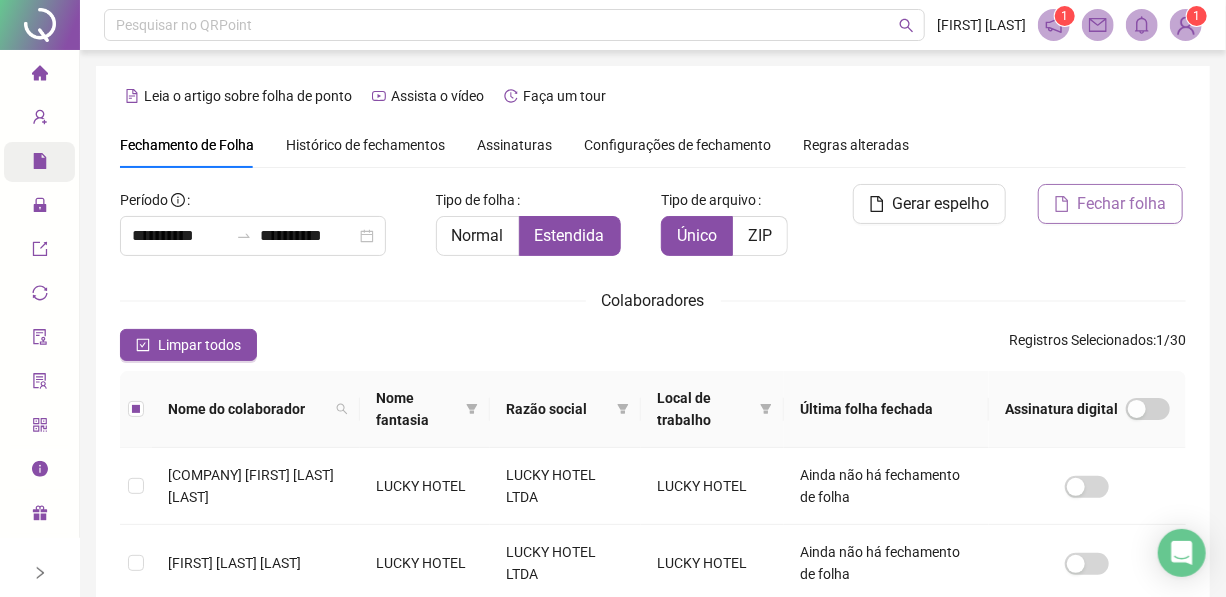 click on "Fechar folha" at bounding box center (1122, 204) 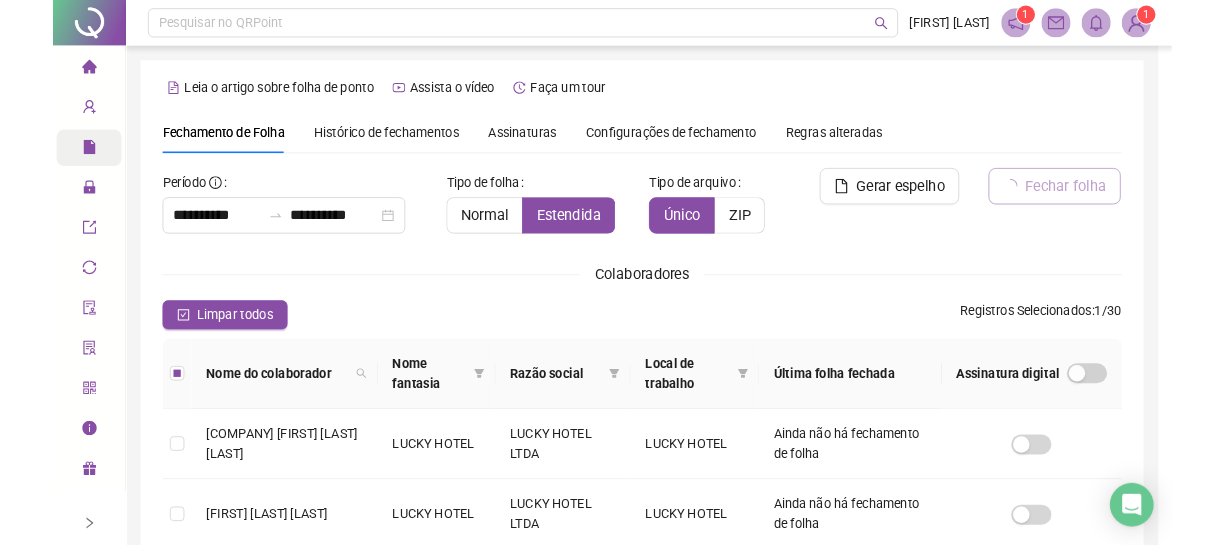 scroll, scrollTop: 110, scrollLeft: 0, axis: vertical 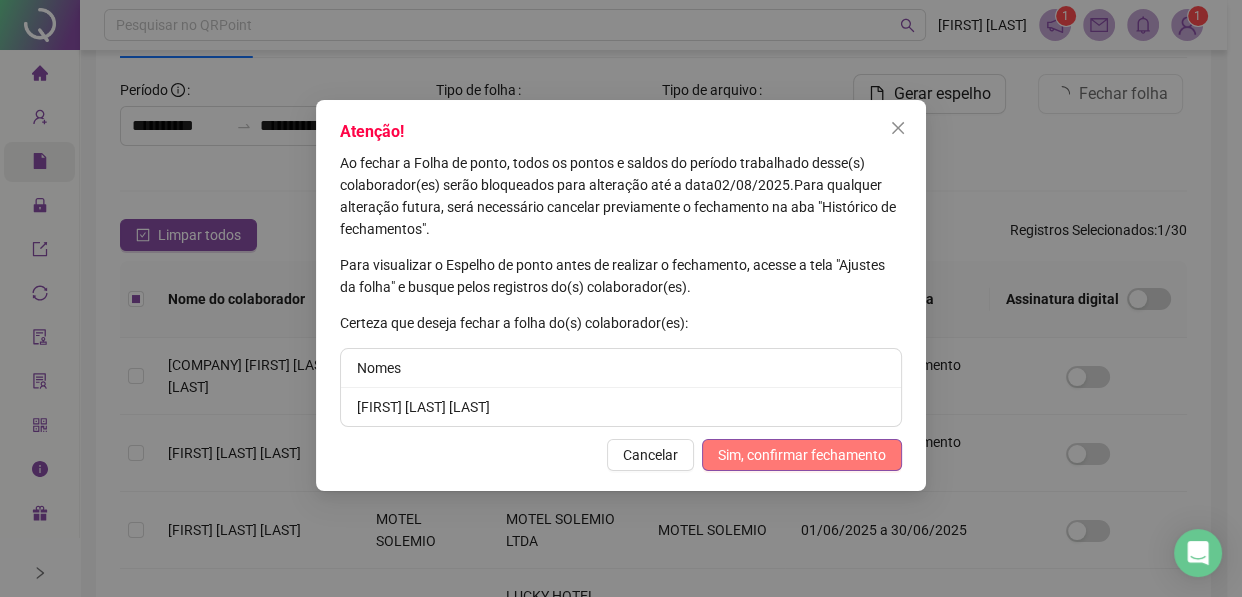 click on "Sim, confirmar fechamento" at bounding box center [802, 455] 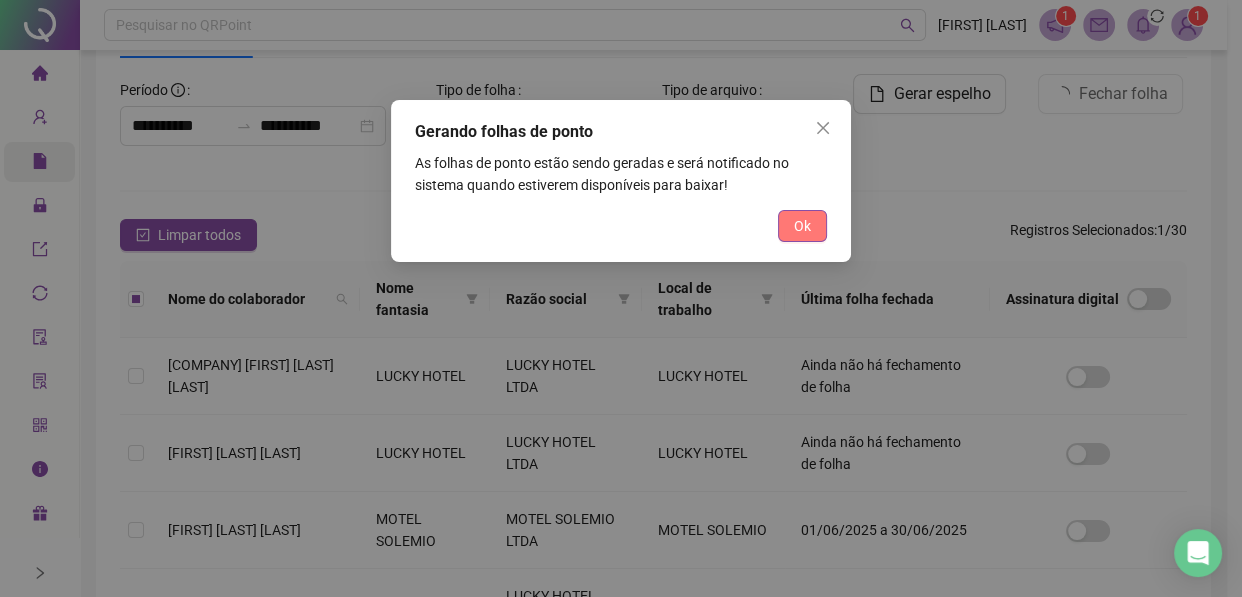 click on "Ok" at bounding box center [802, 226] 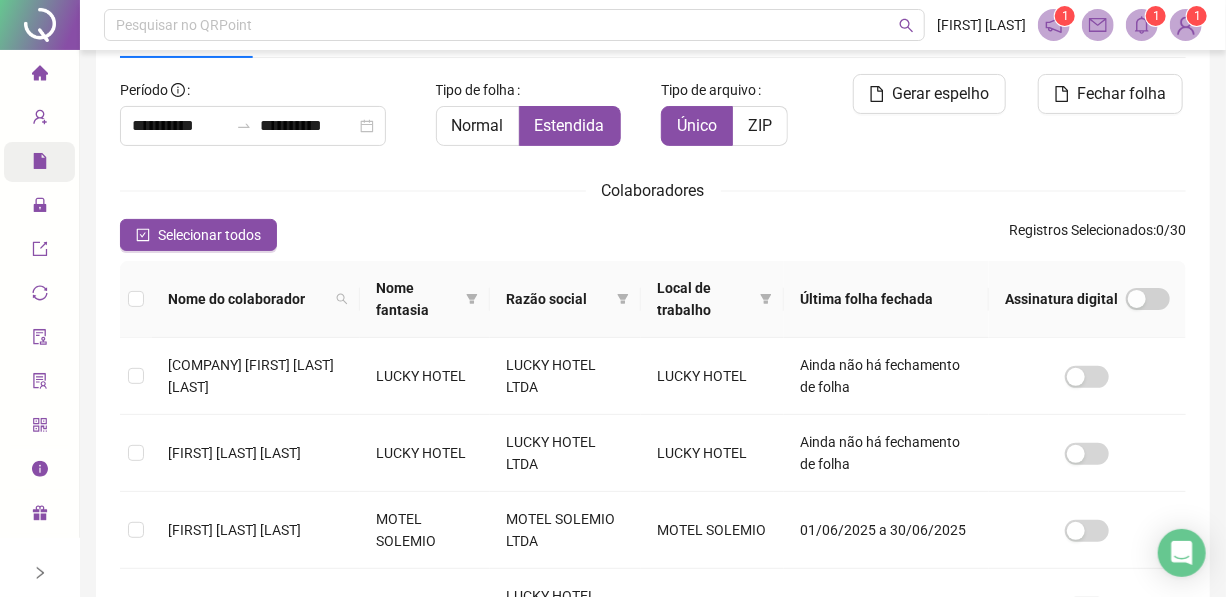 click 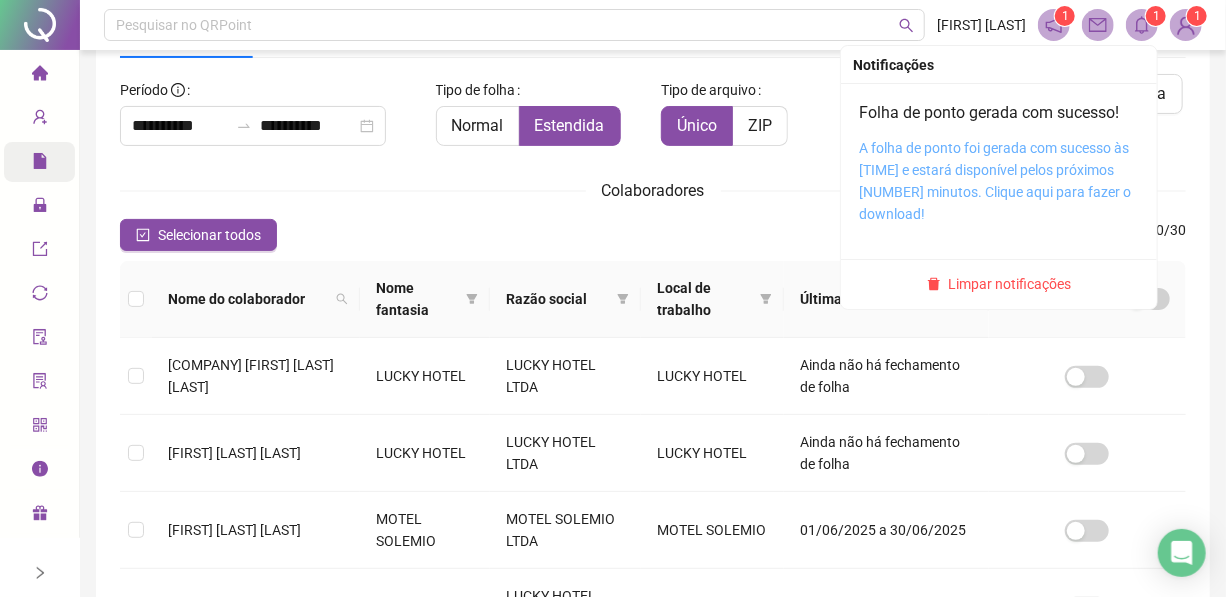 click on "A folha de ponto foi gerada com sucesso às [TIME] e estará disponível pelos próximos [NUMBER] minutos.
Clique aqui para fazer o download!" at bounding box center (995, 181) 